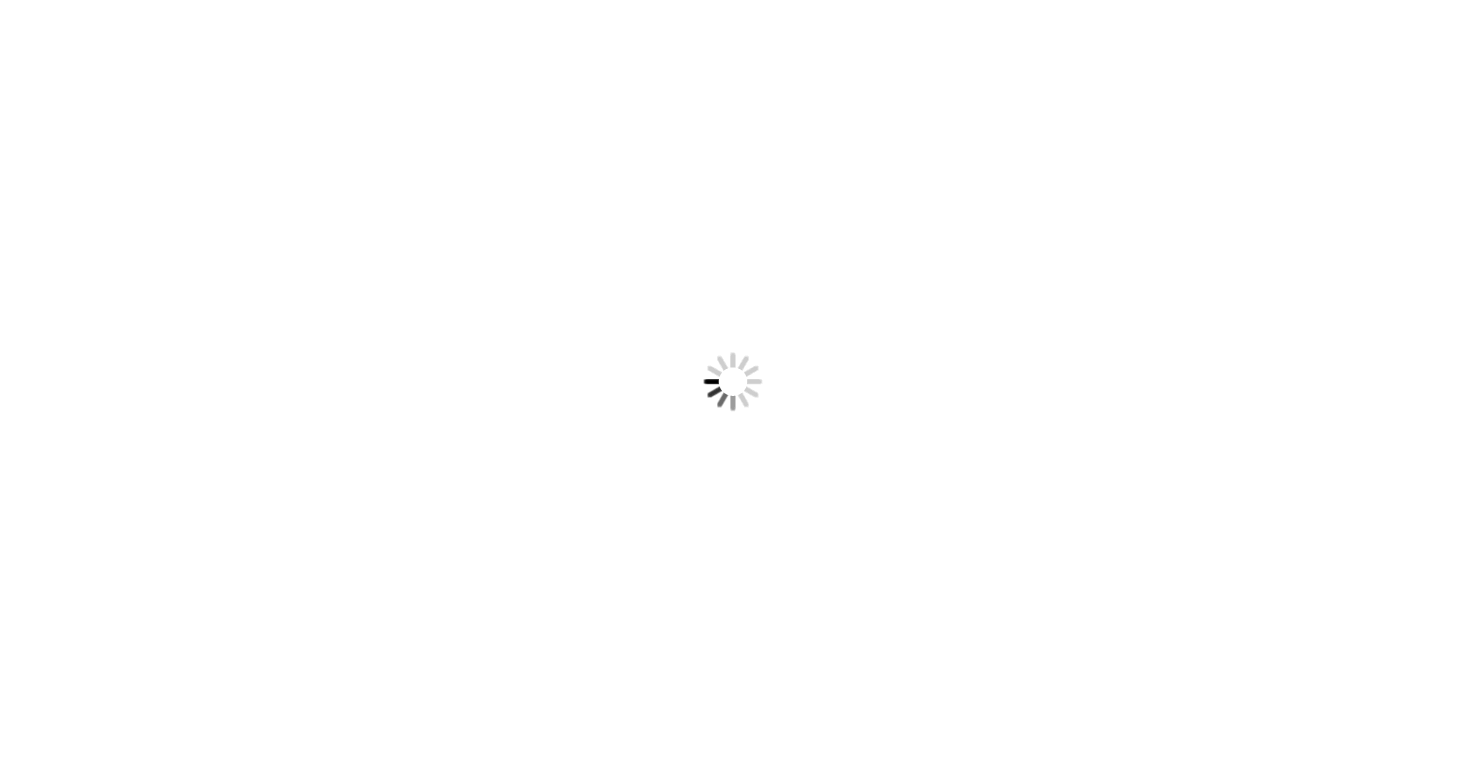 scroll, scrollTop: 0, scrollLeft: 0, axis: both 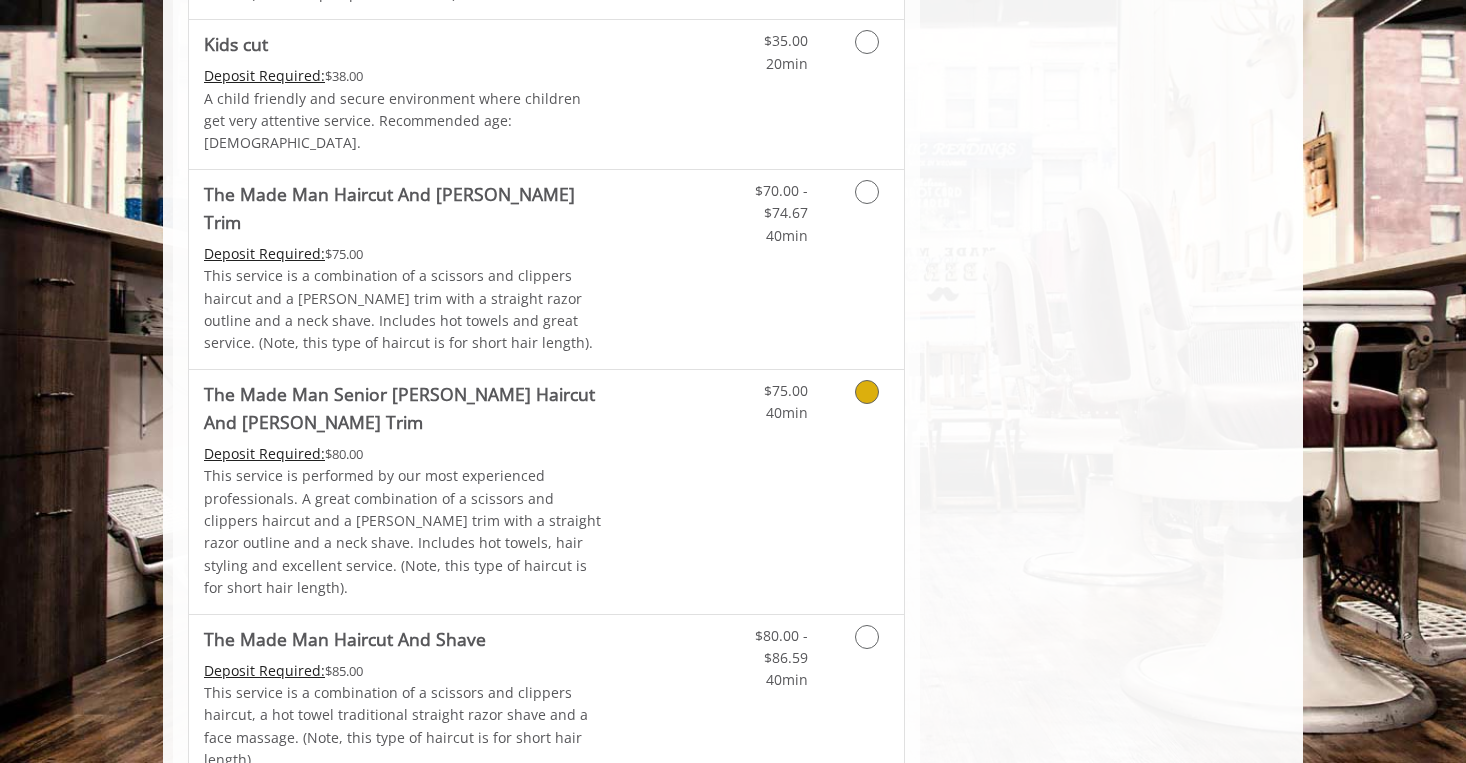click at bounding box center [863, 397] 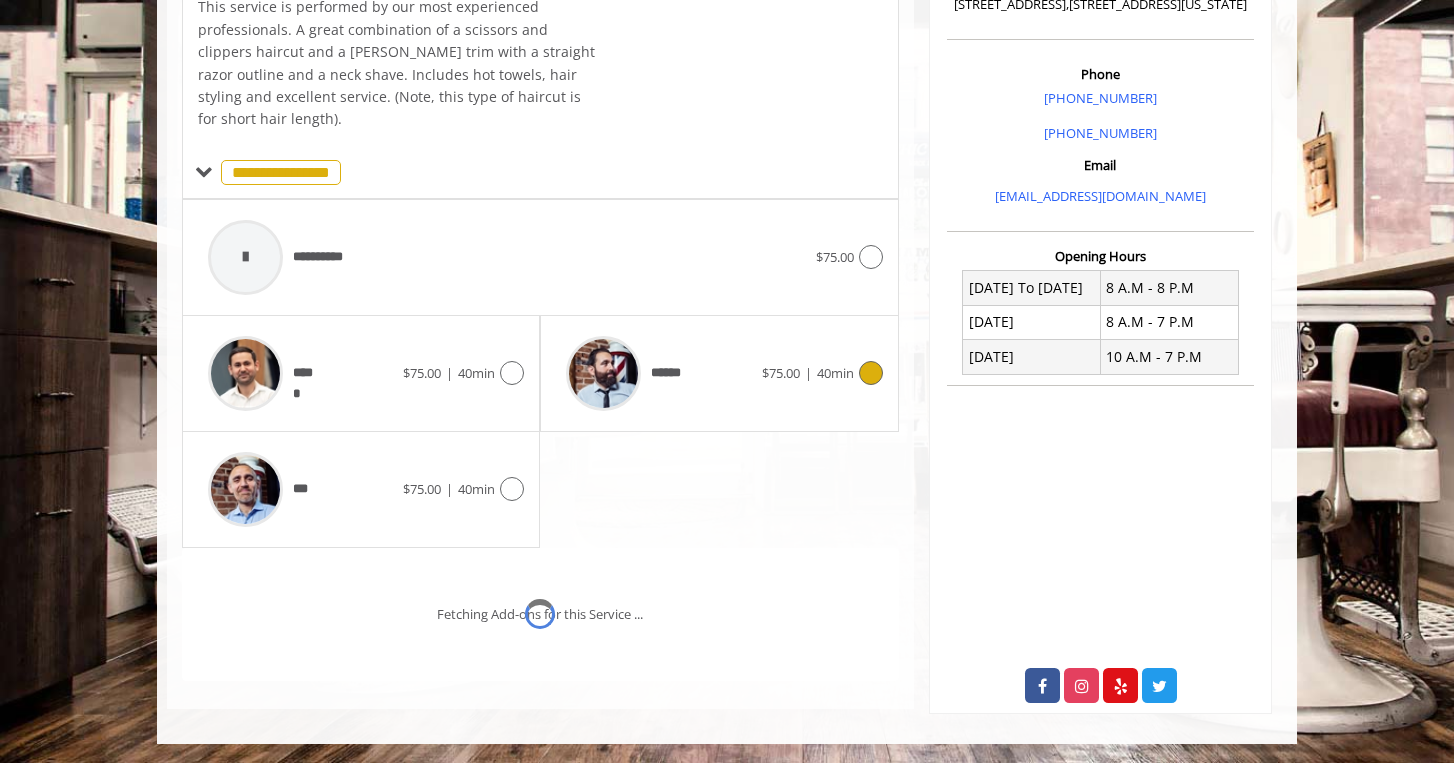 scroll, scrollTop: 593, scrollLeft: 0, axis: vertical 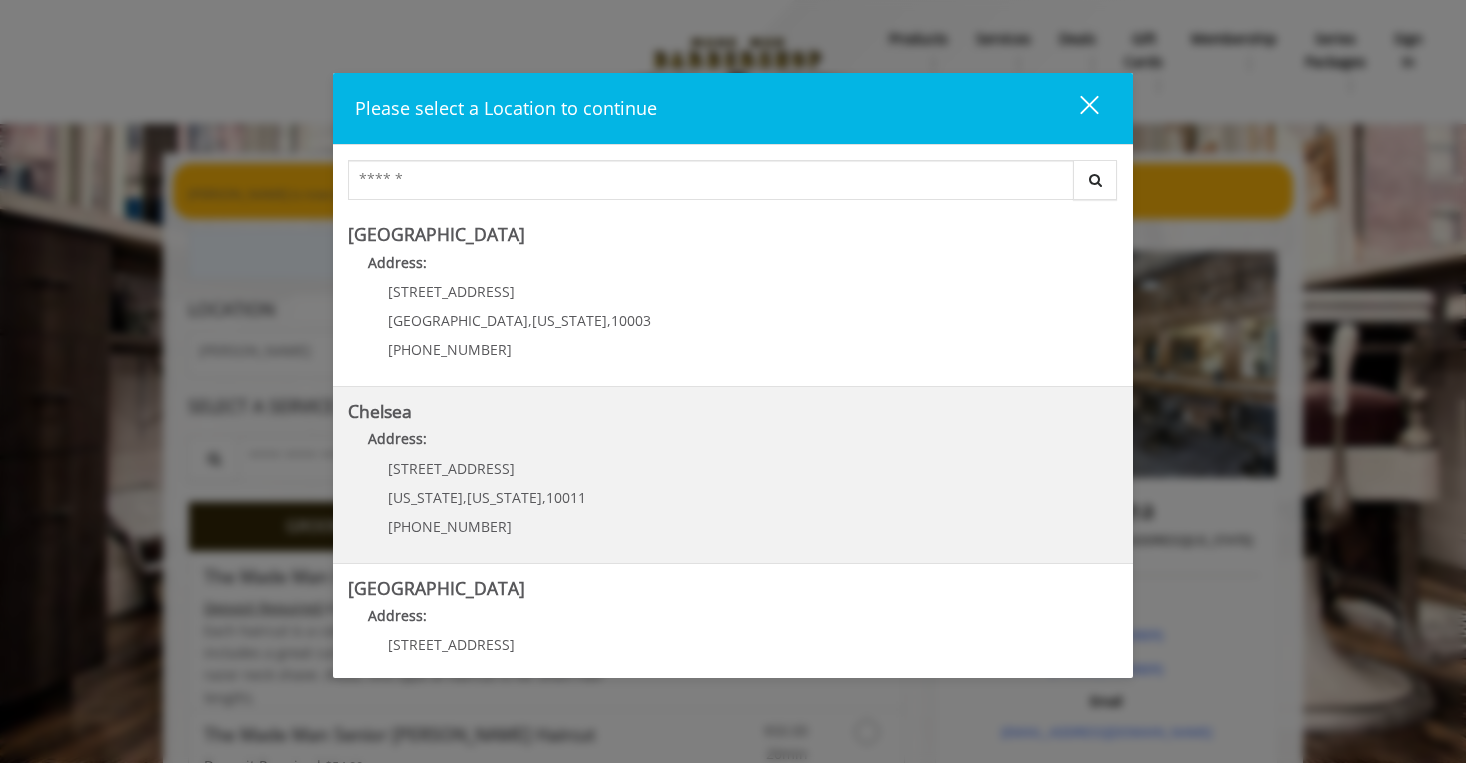 click on "Chelsea Address: [STREET_ADDRESS][US_STATE][US_STATE] (917) 639-3902" at bounding box center [733, 475] 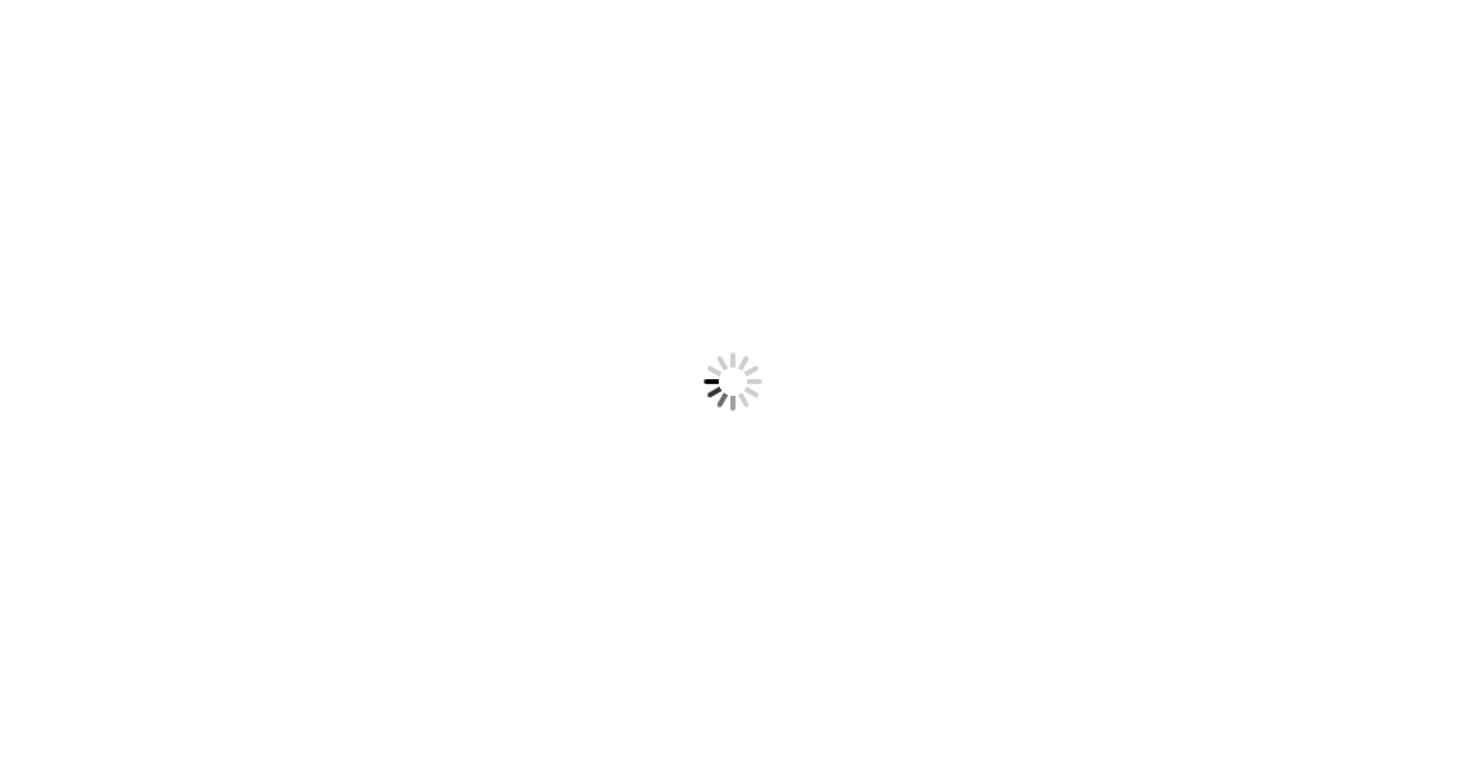 scroll, scrollTop: 0, scrollLeft: 0, axis: both 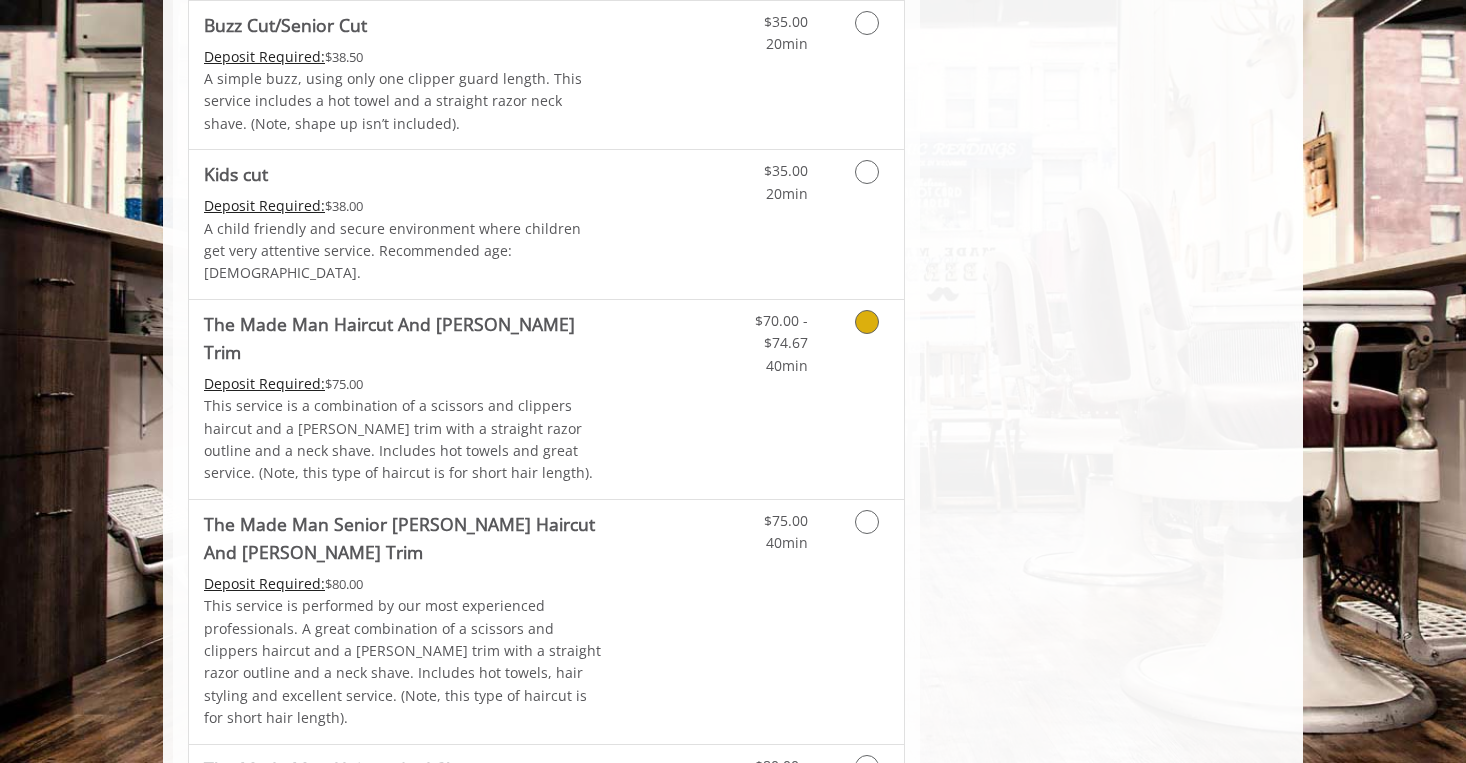 click at bounding box center [863, 338] 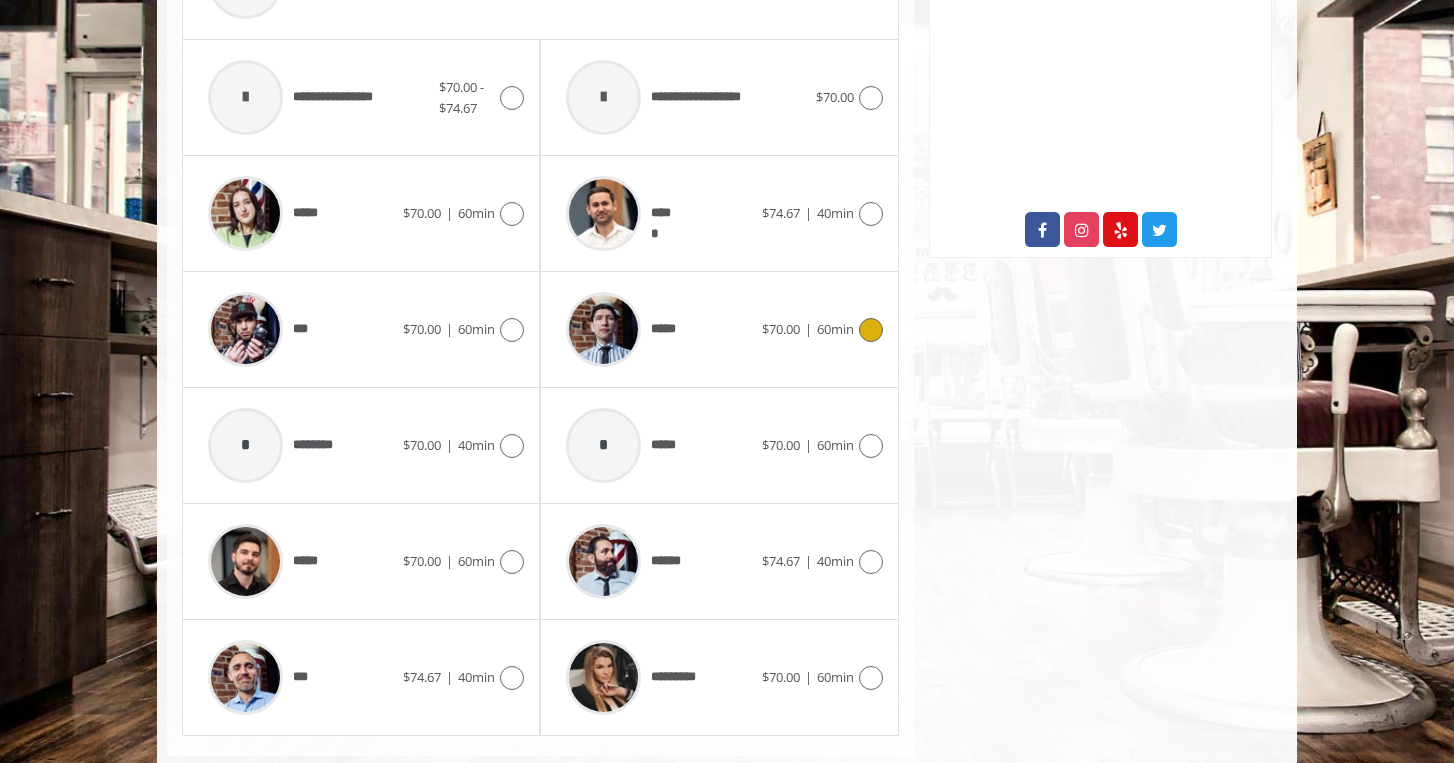 scroll, scrollTop: 1006, scrollLeft: 0, axis: vertical 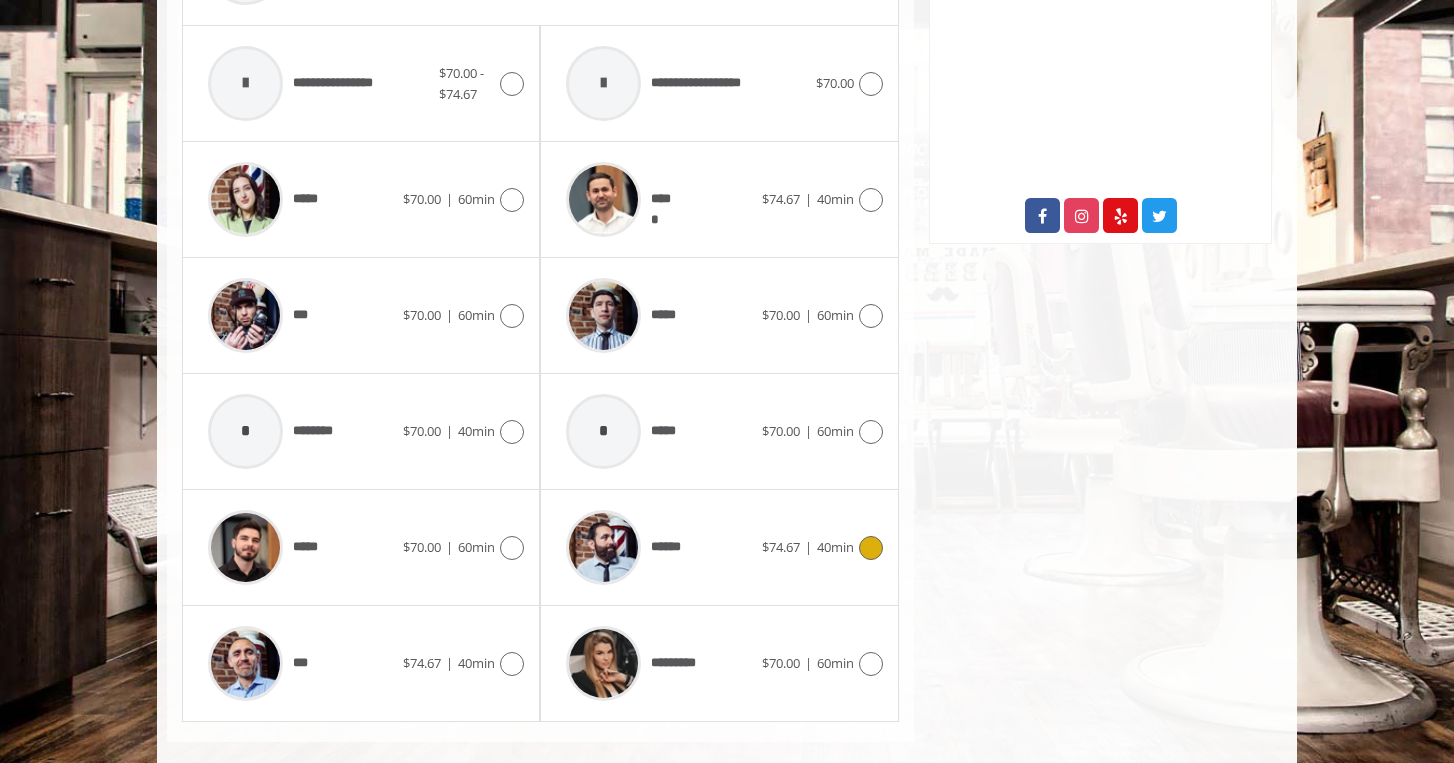 click on "40min" at bounding box center [835, 547] 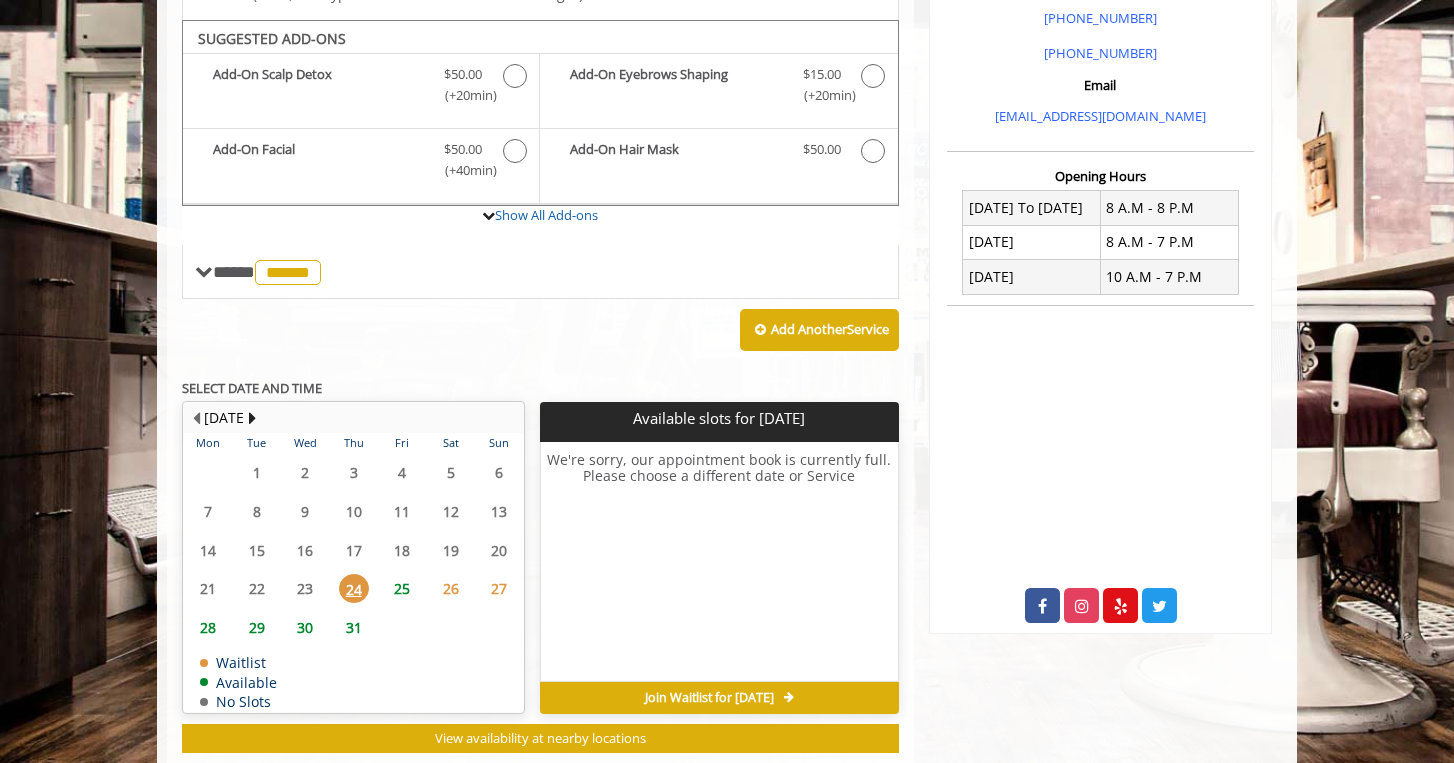 scroll, scrollTop: 608, scrollLeft: 0, axis: vertical 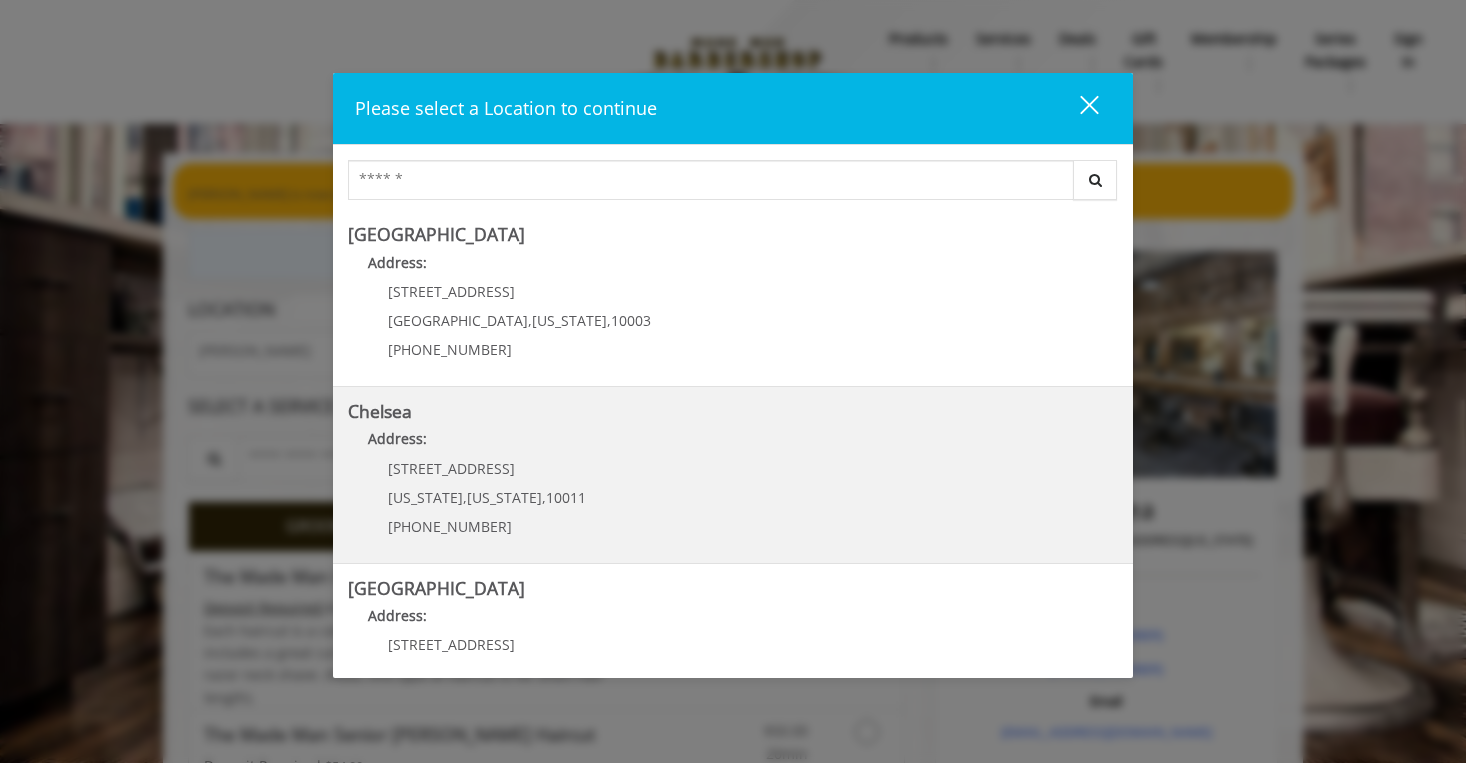 click on "," at bounding box center [544, 497] 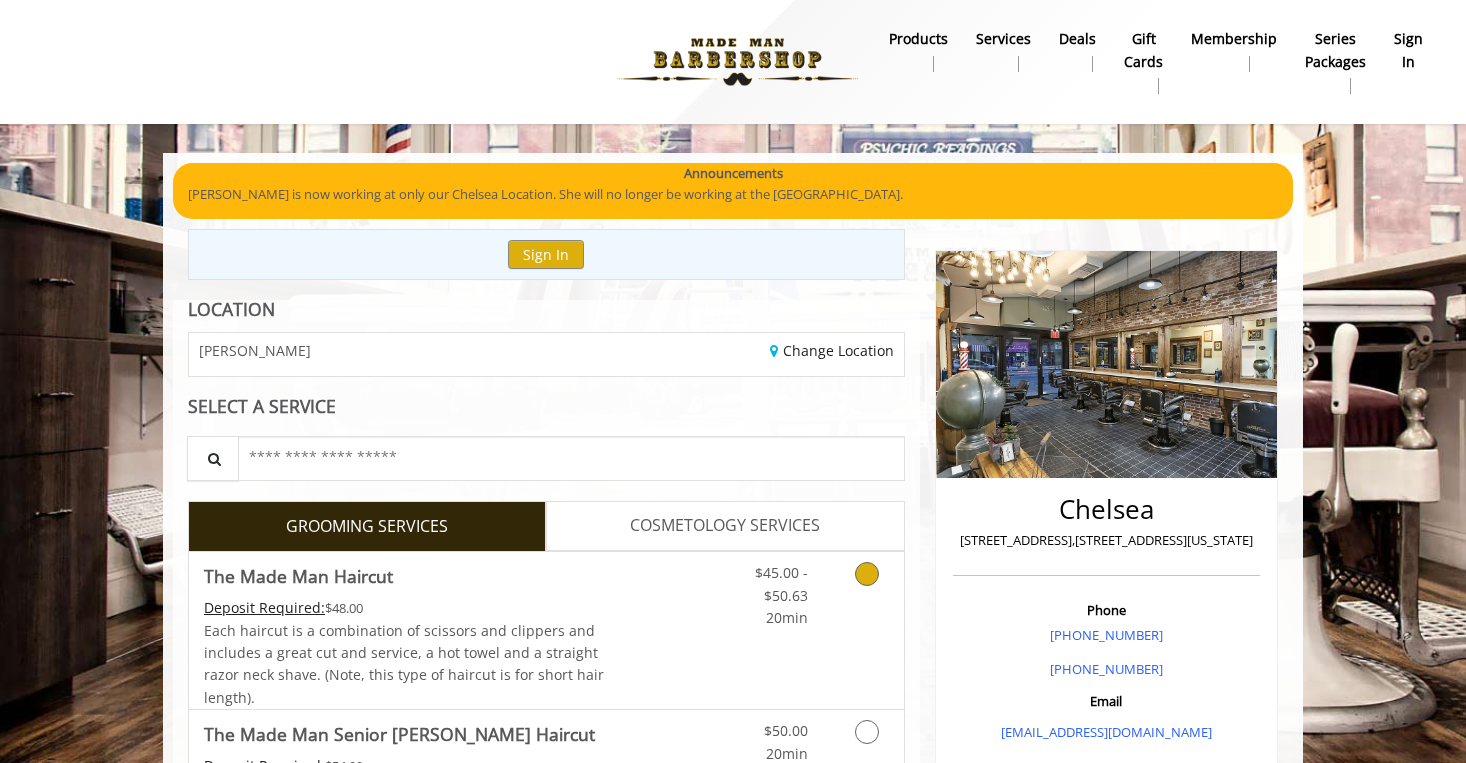 scroll, scrollTop: 454, scrollLeft: 0, axis: vertical 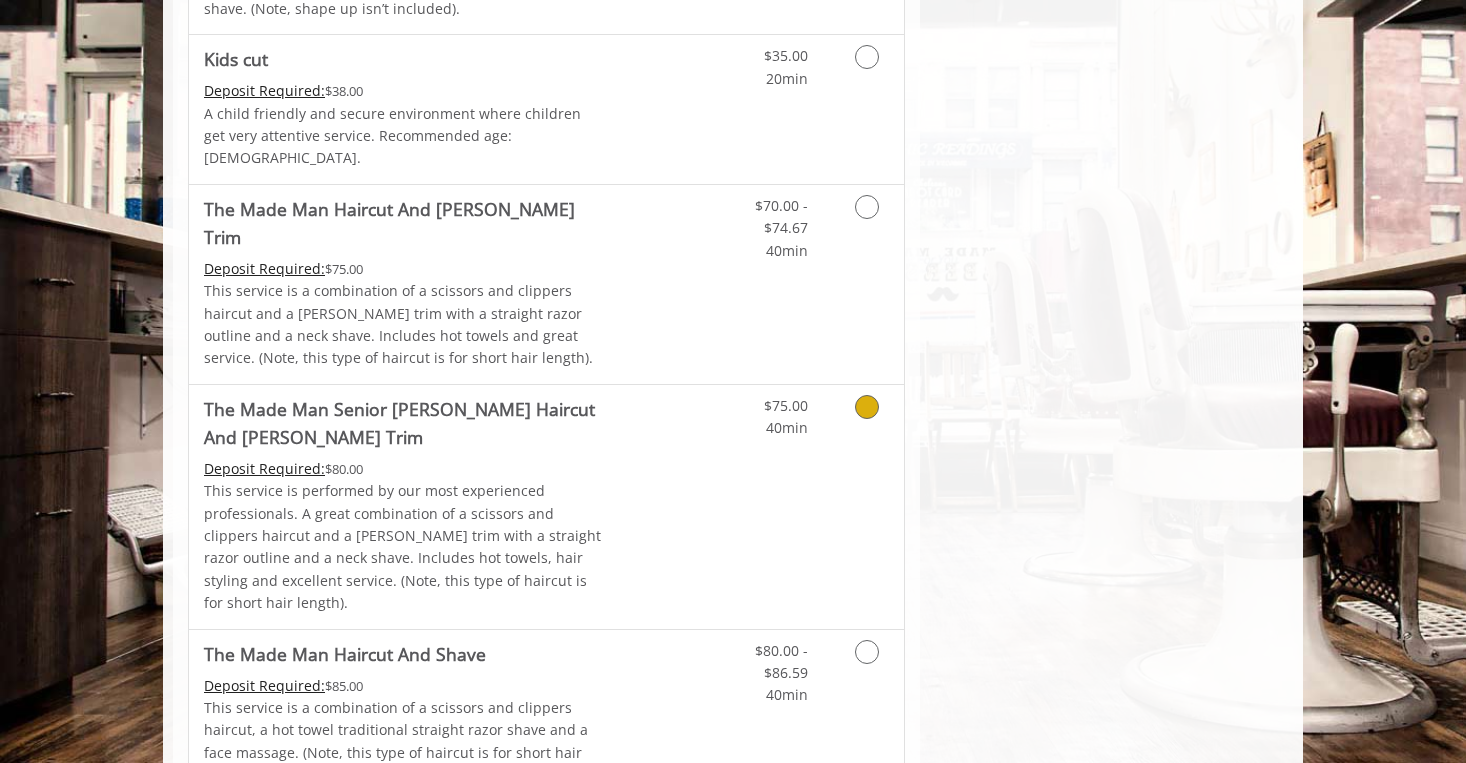 click at bounding box center [863, 412] 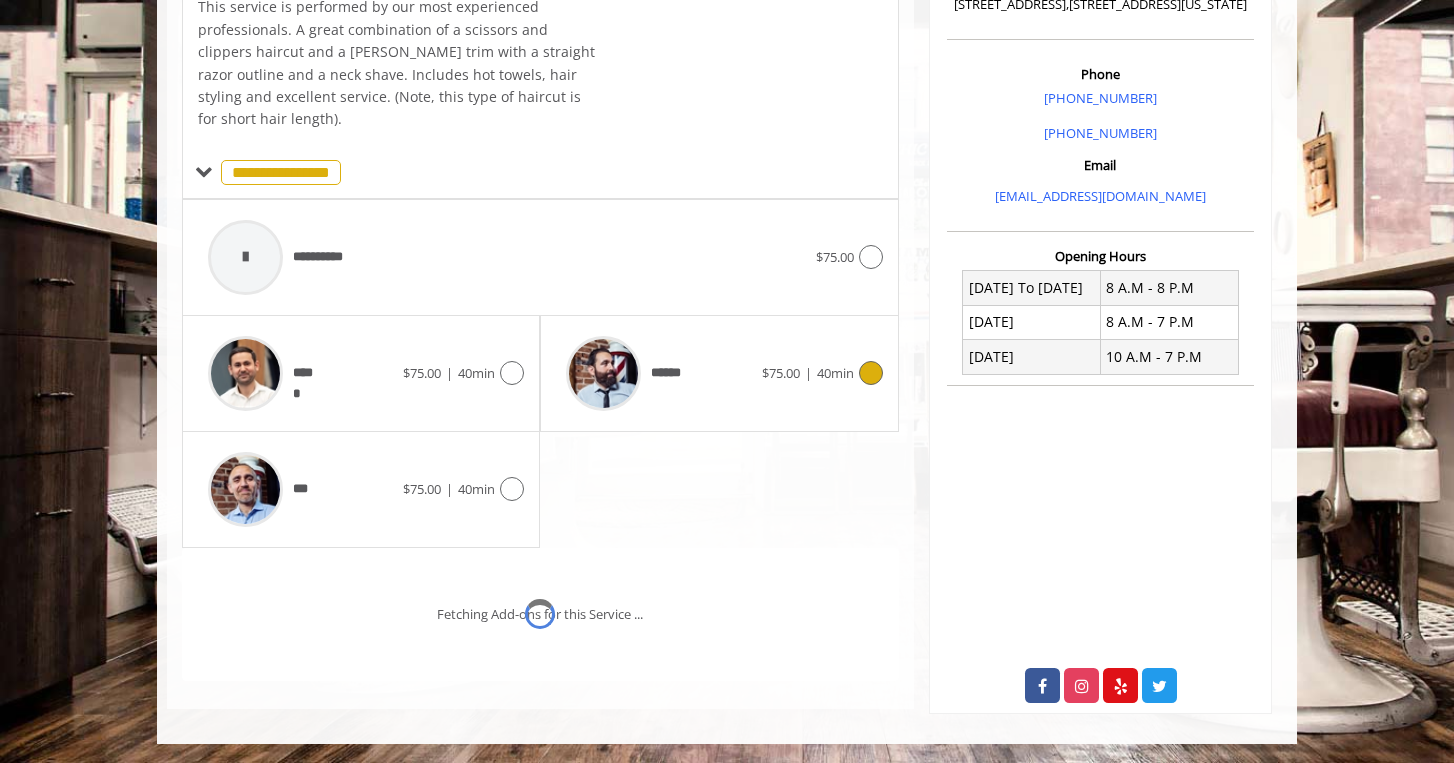 scroll, scrollTop: 593, scrollLeft: 0, axis: vertical 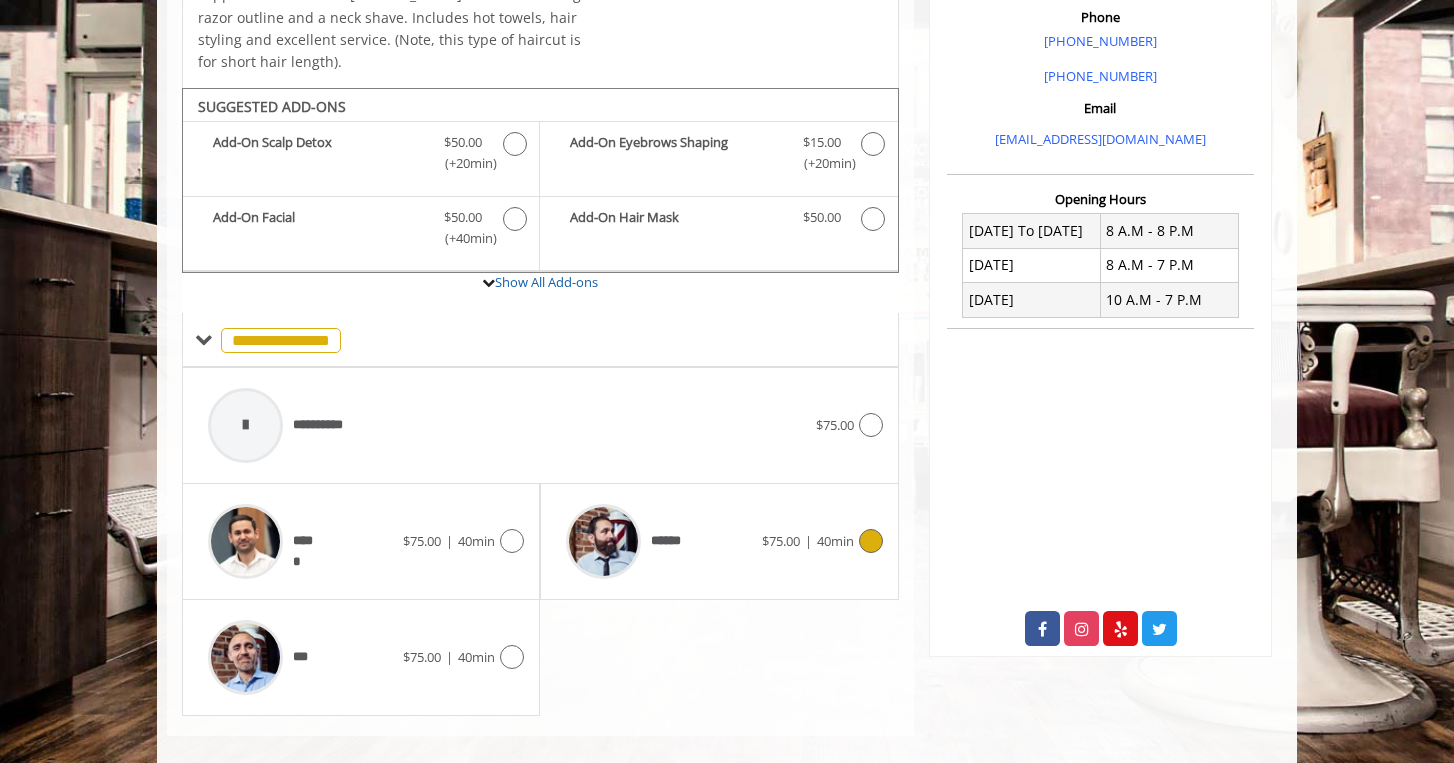 click on "****** $75.00 | 40min" at bounding box center (719, 541) 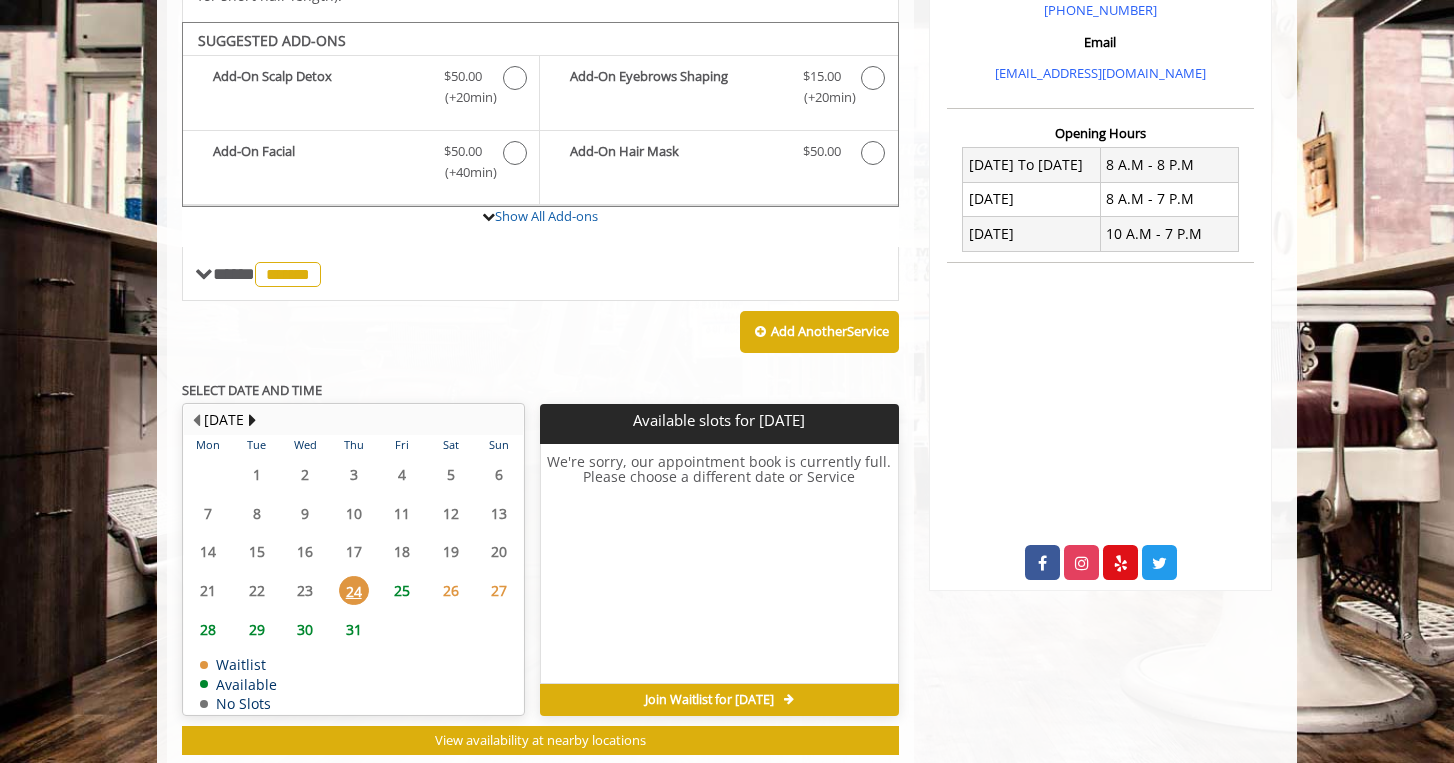 click on "25" 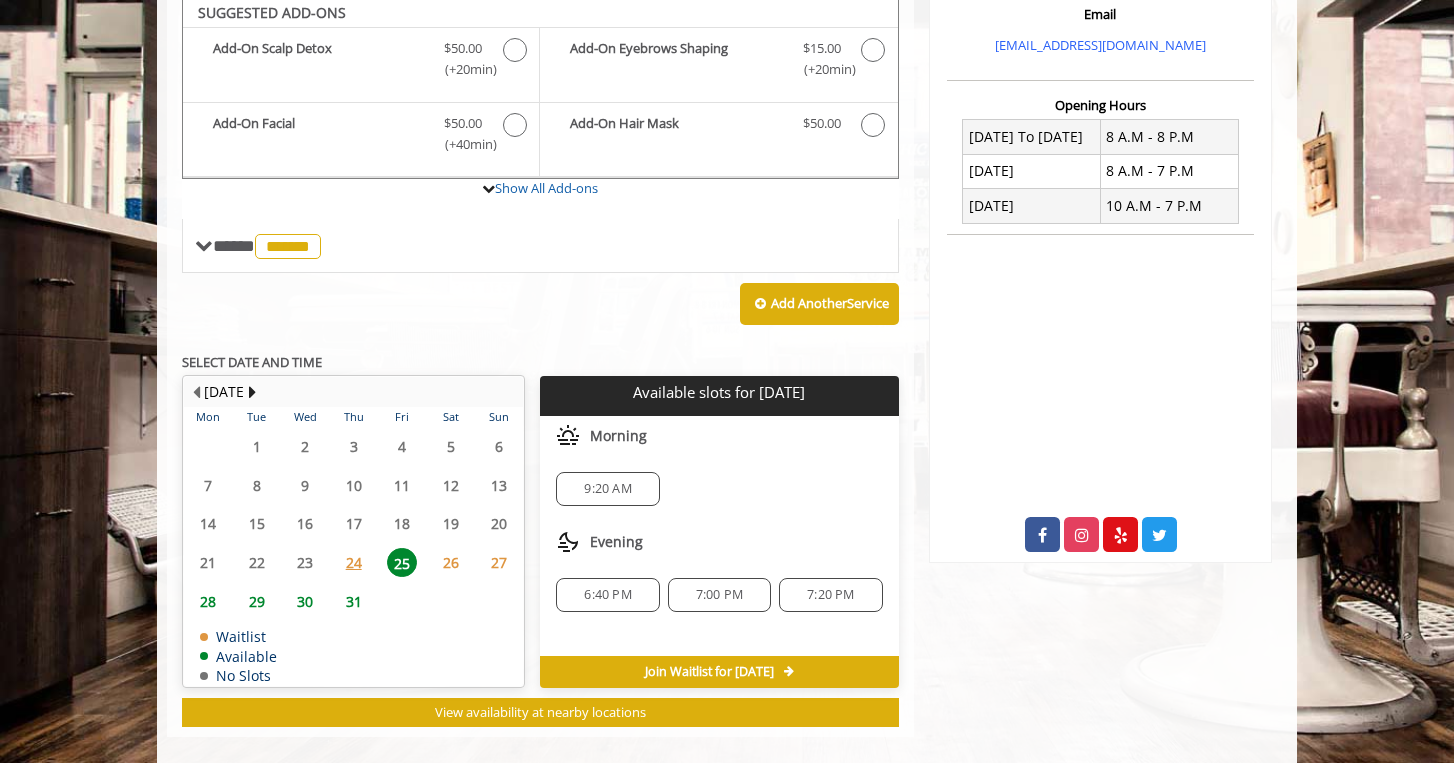 click on "9:20 AM" 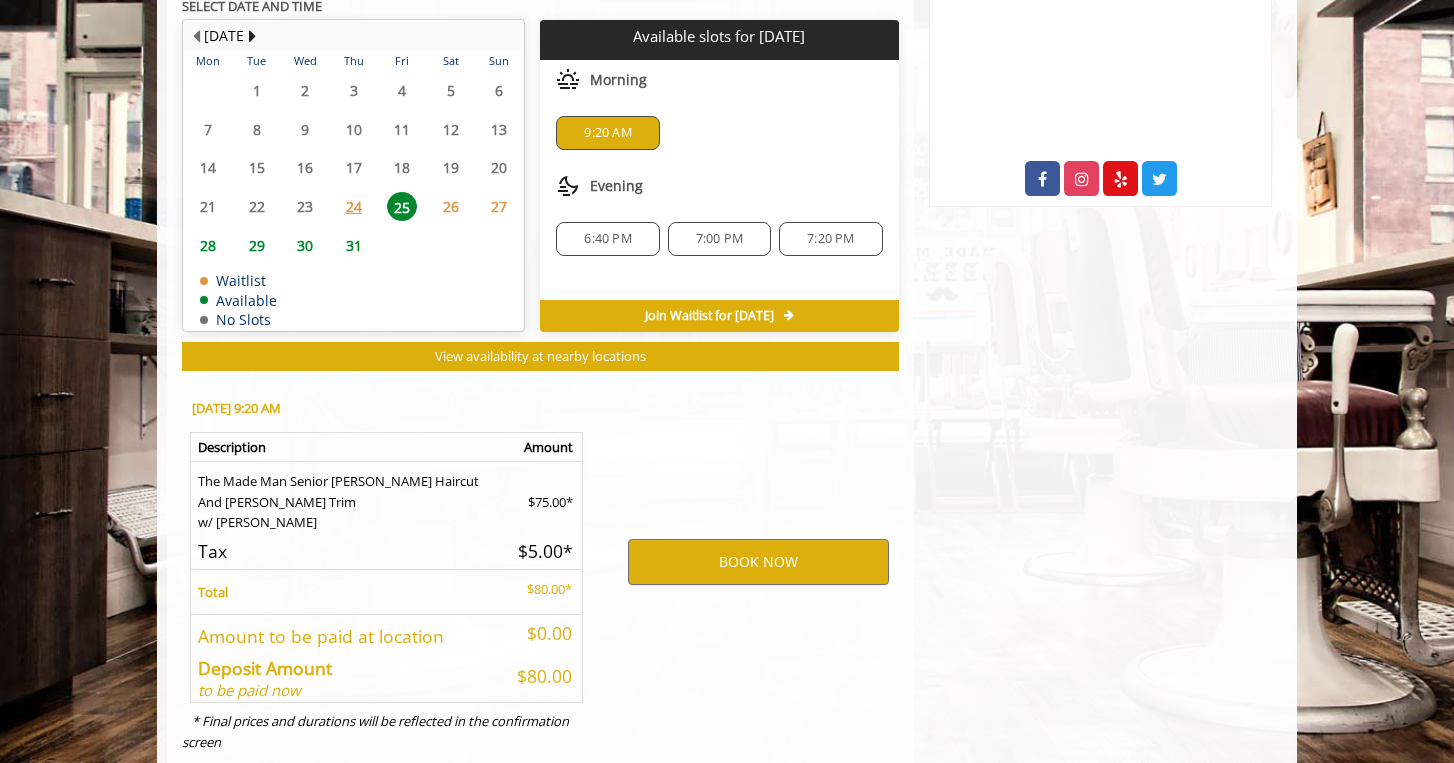 scroll, scrollTop: 1069, scrollLeft: 0, axis: vertical 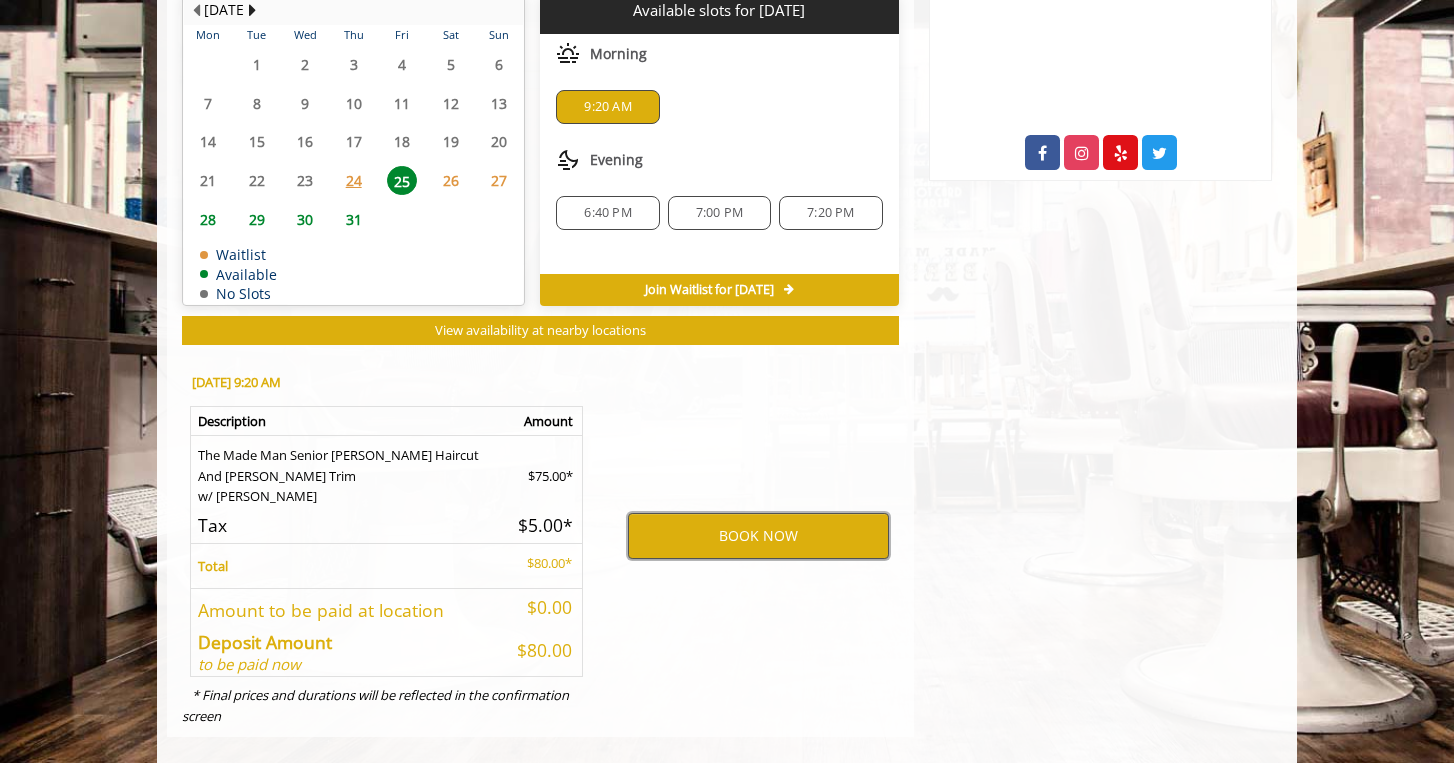 click on "BOOK NOW" at bounding box center (758, 536) 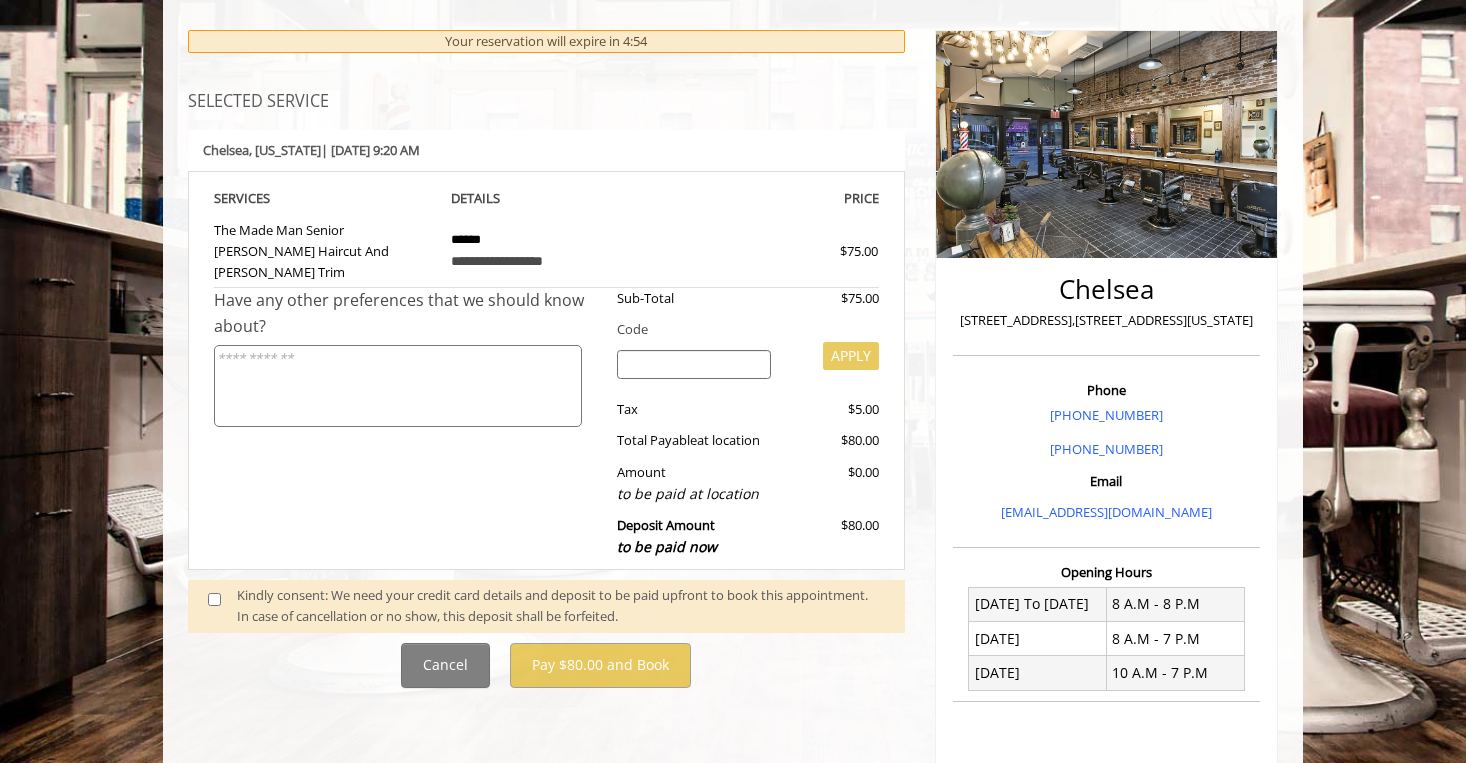 scroll, scrollTop: 229, scrollLeft: 0, axis: vertical 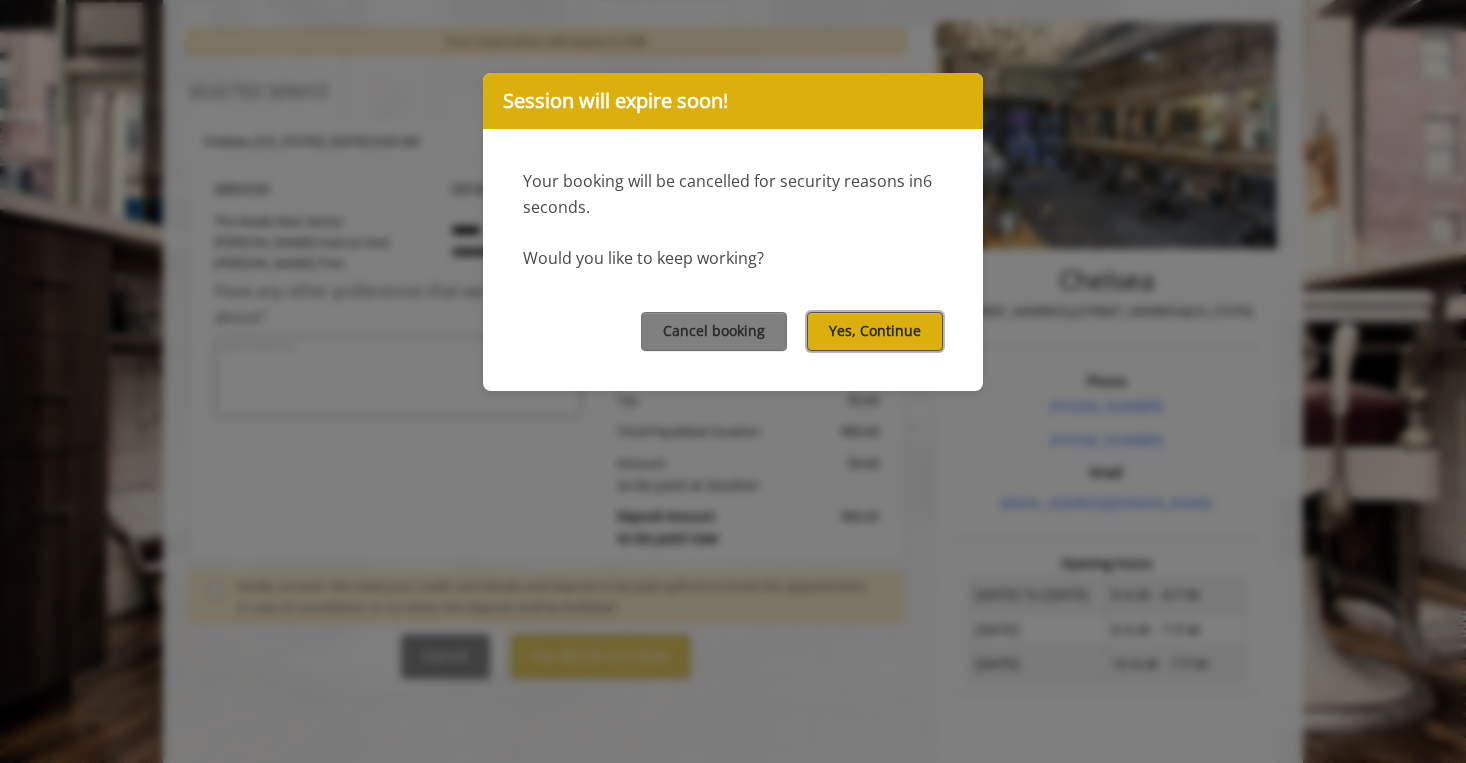 click on "Yes, Continue" at bounding box center [875, 331] 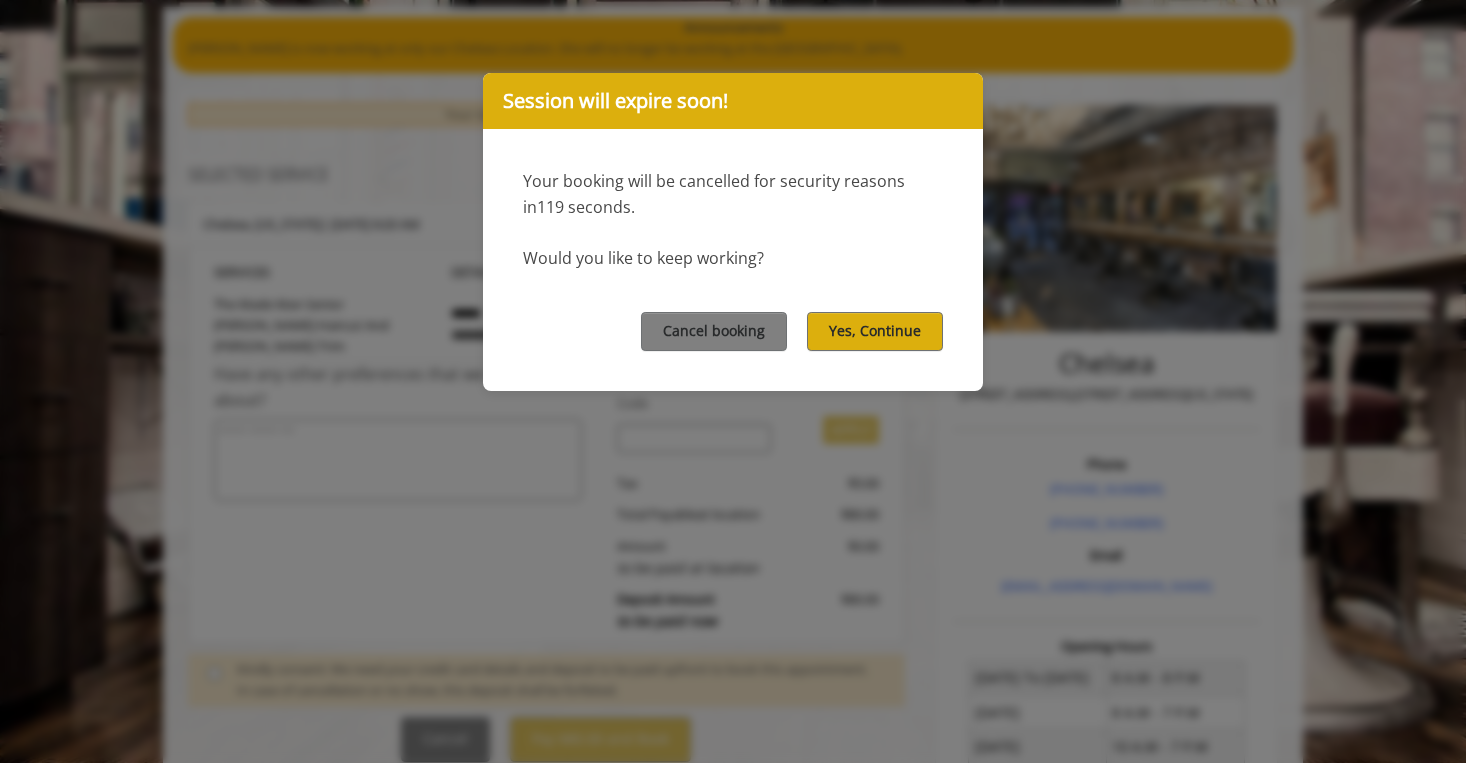 scroll, scrollTop: 143, scrollLeft: 0, axis: vertical 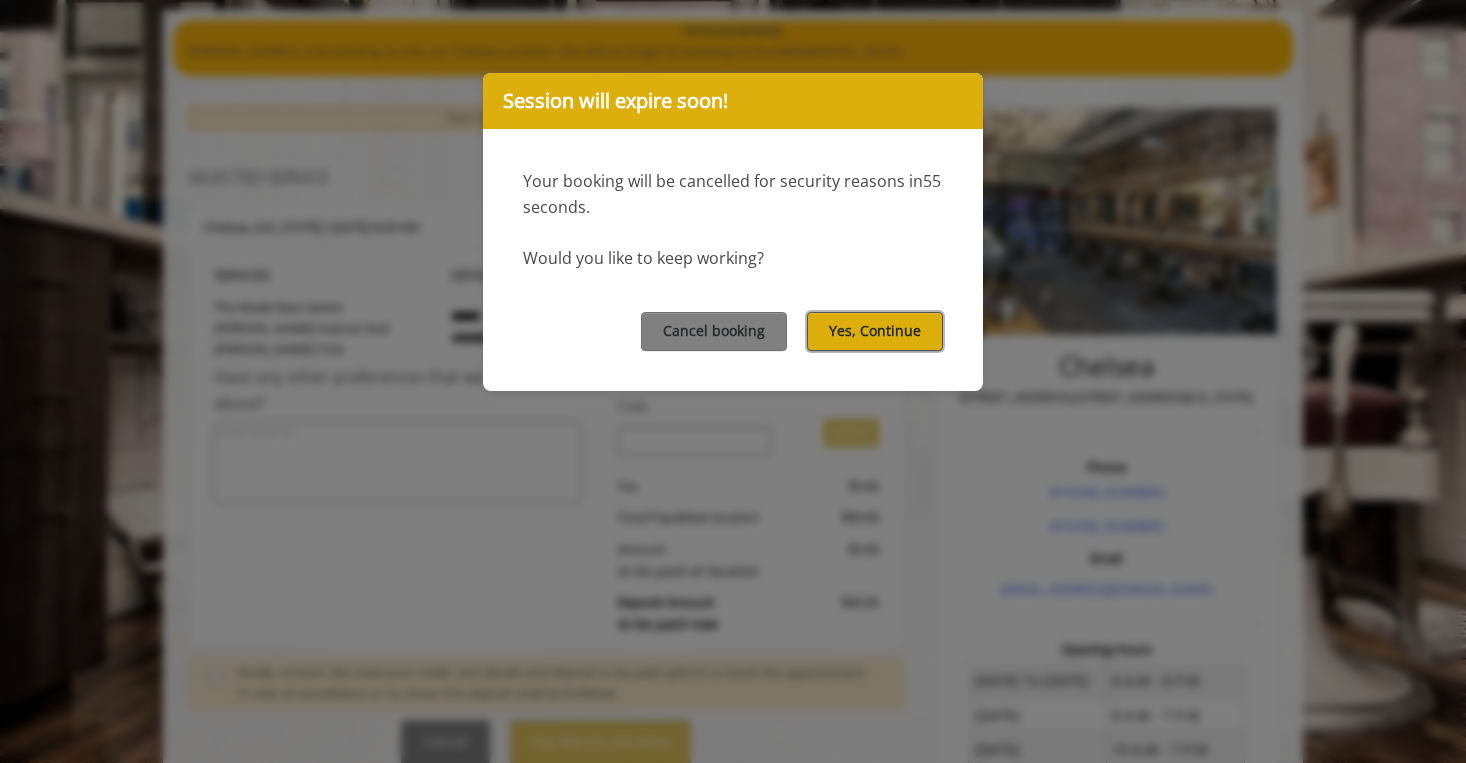 click on "Yes, Continue" at bounding box center [875, 331] 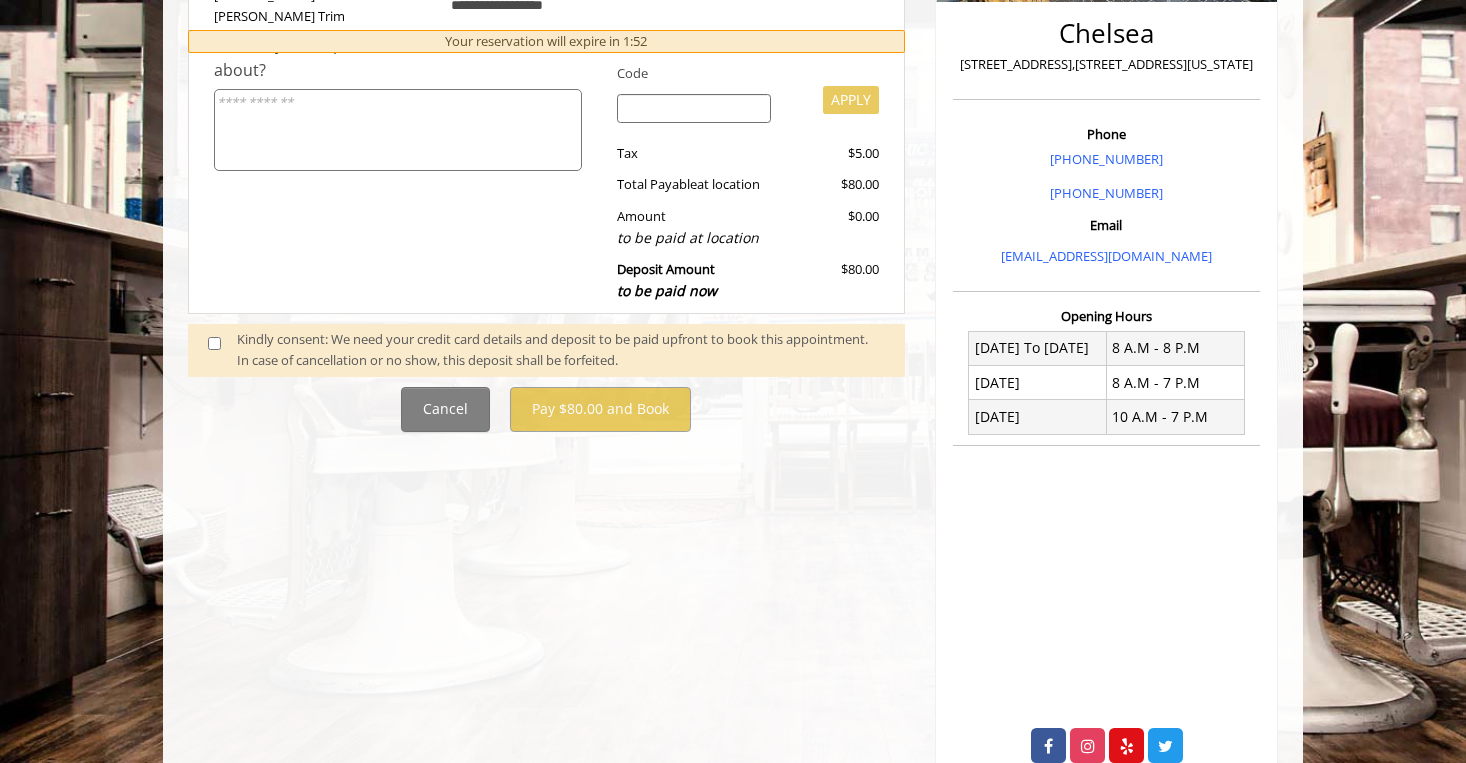 scroll, scrollTop: 491, scrollLeft: 0, axis: vertical 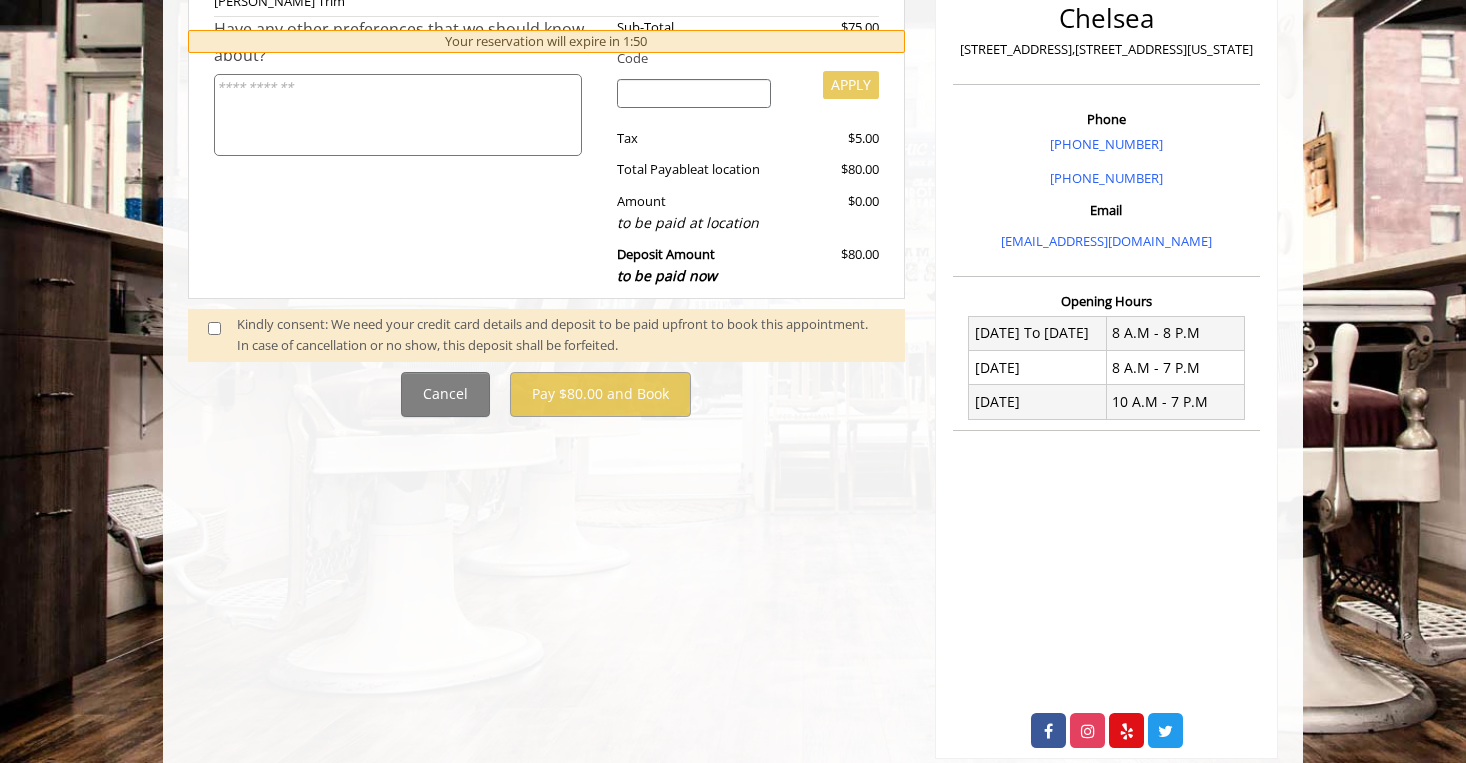 click 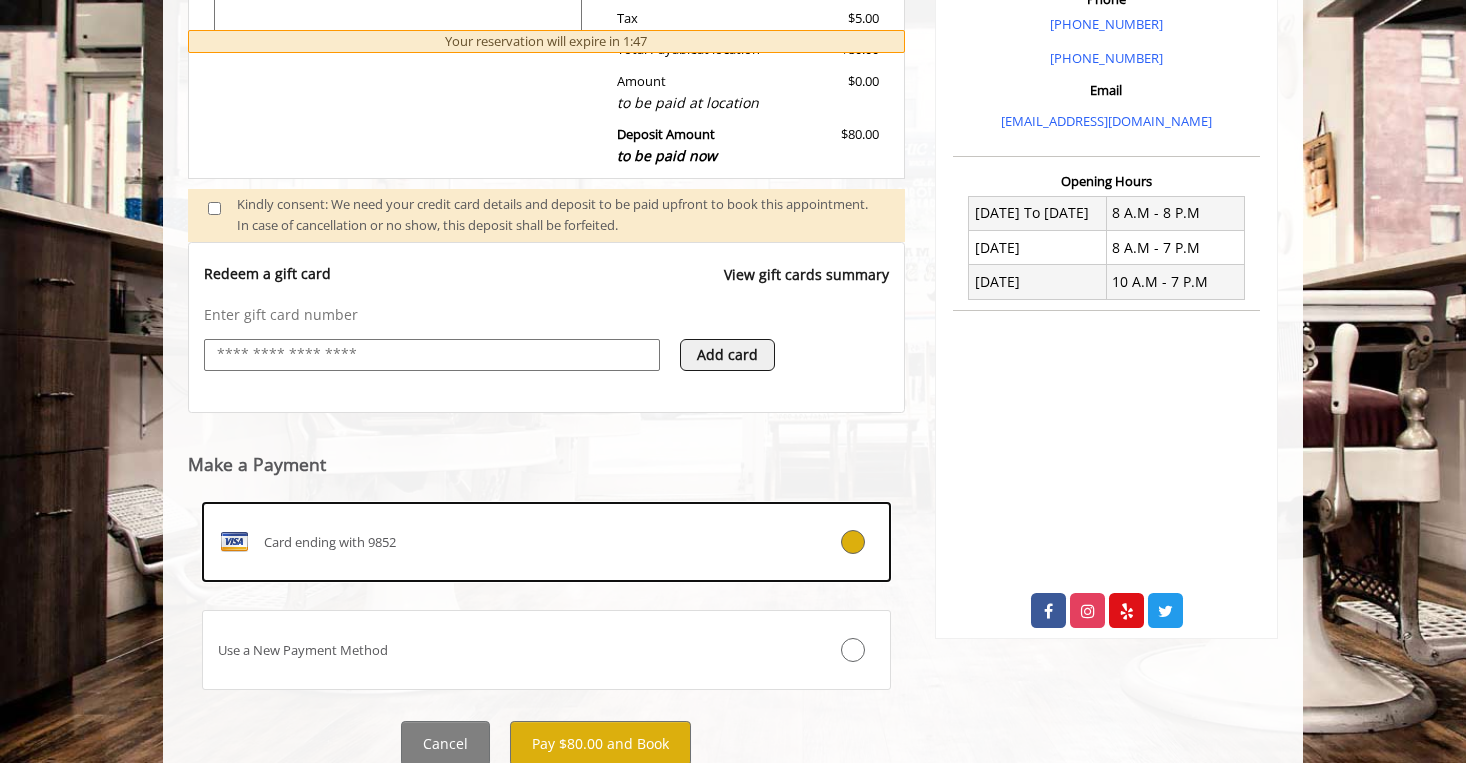 scroll, scrollTop: 665, scrollLeft: 0, axis: vertical 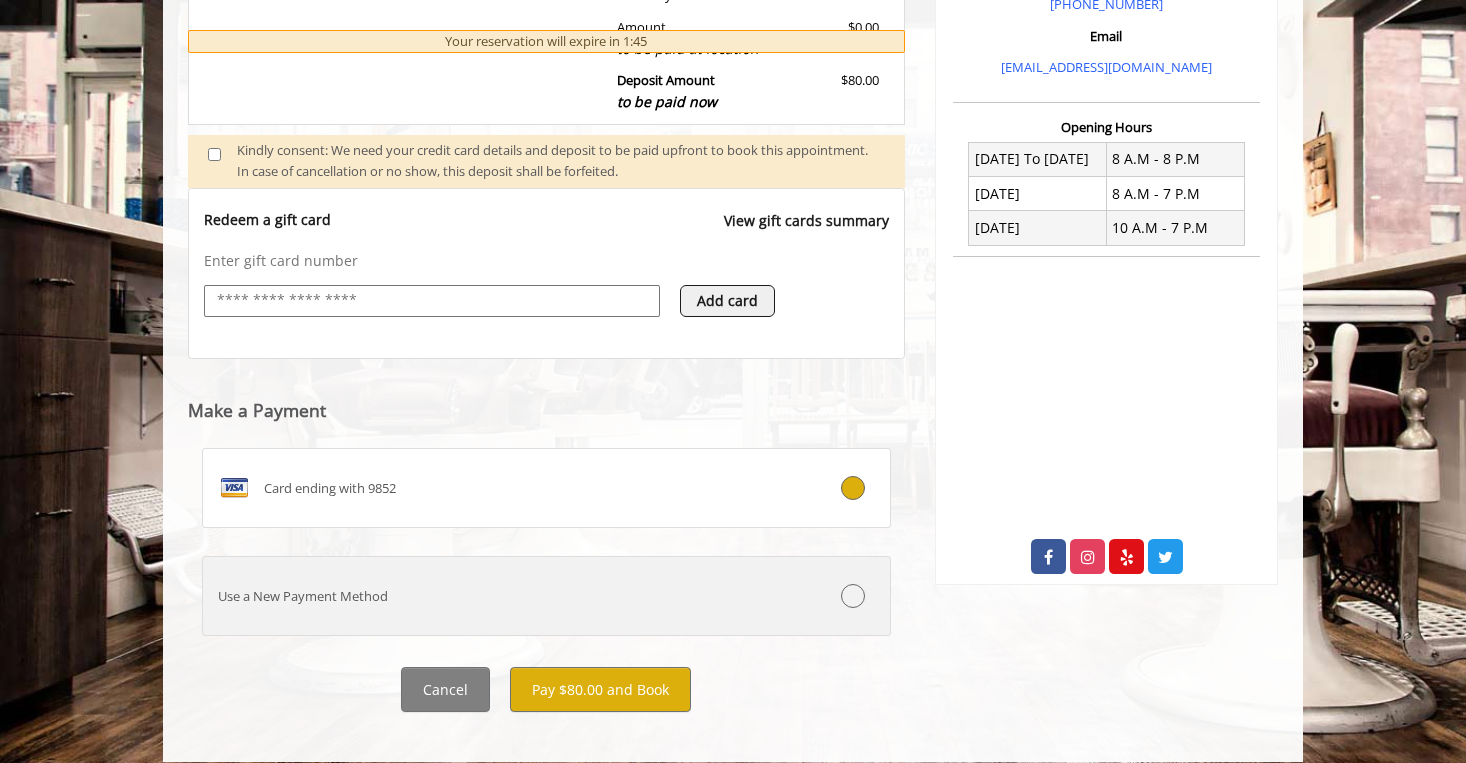 click at bounding box center [832, 596] 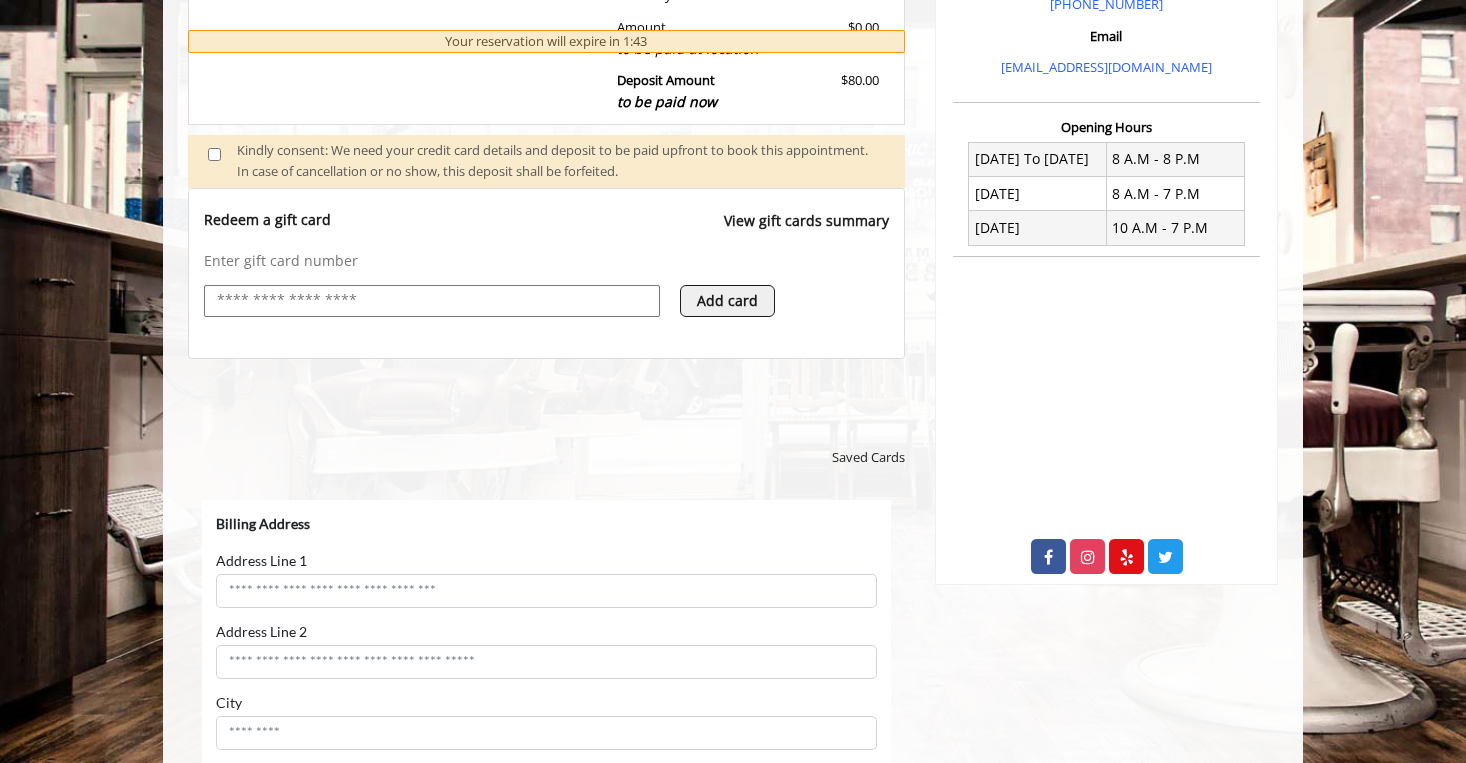 scroll, scrollTop: 0, scrollLeft: 0, axis: both 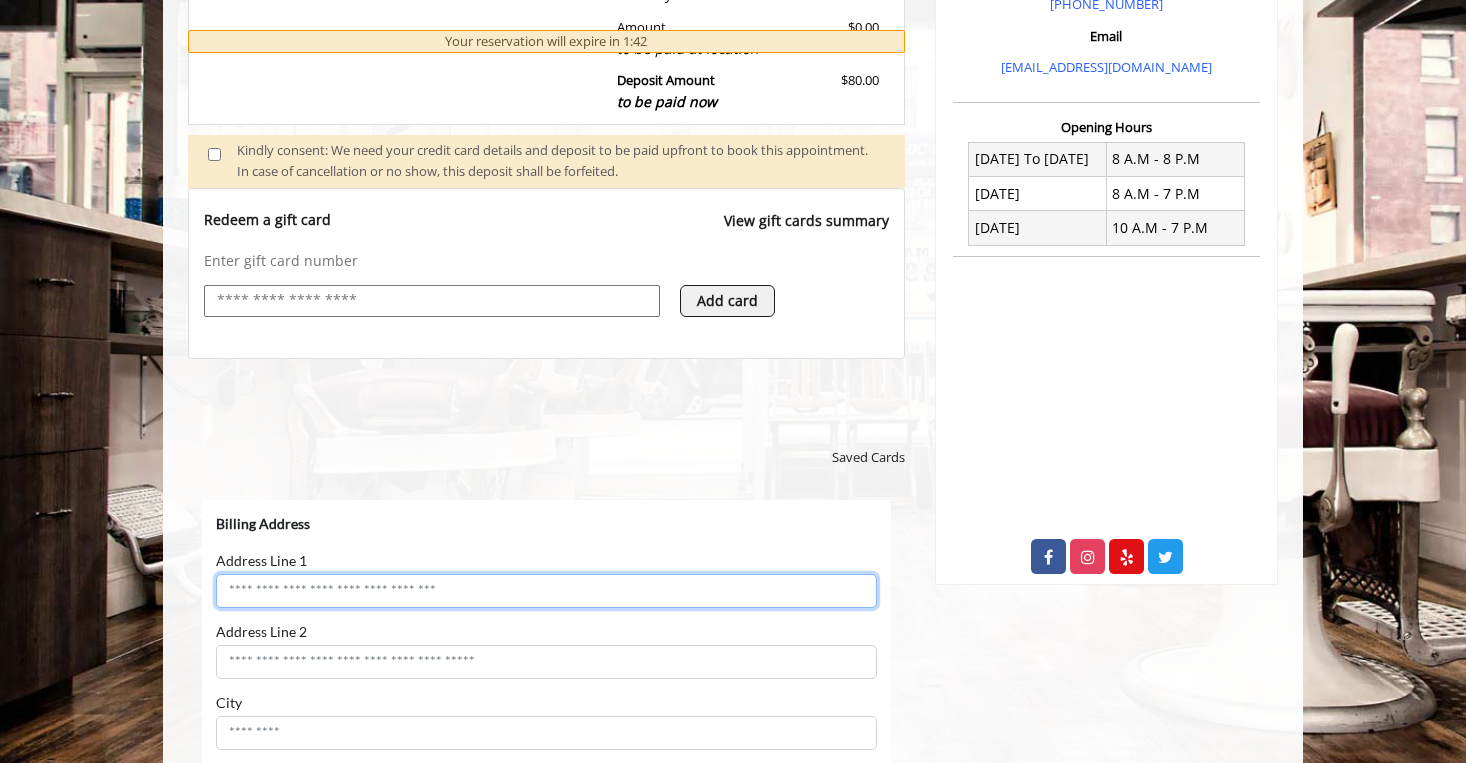 click on "Address Line 1" at bounding box center (546, 591) 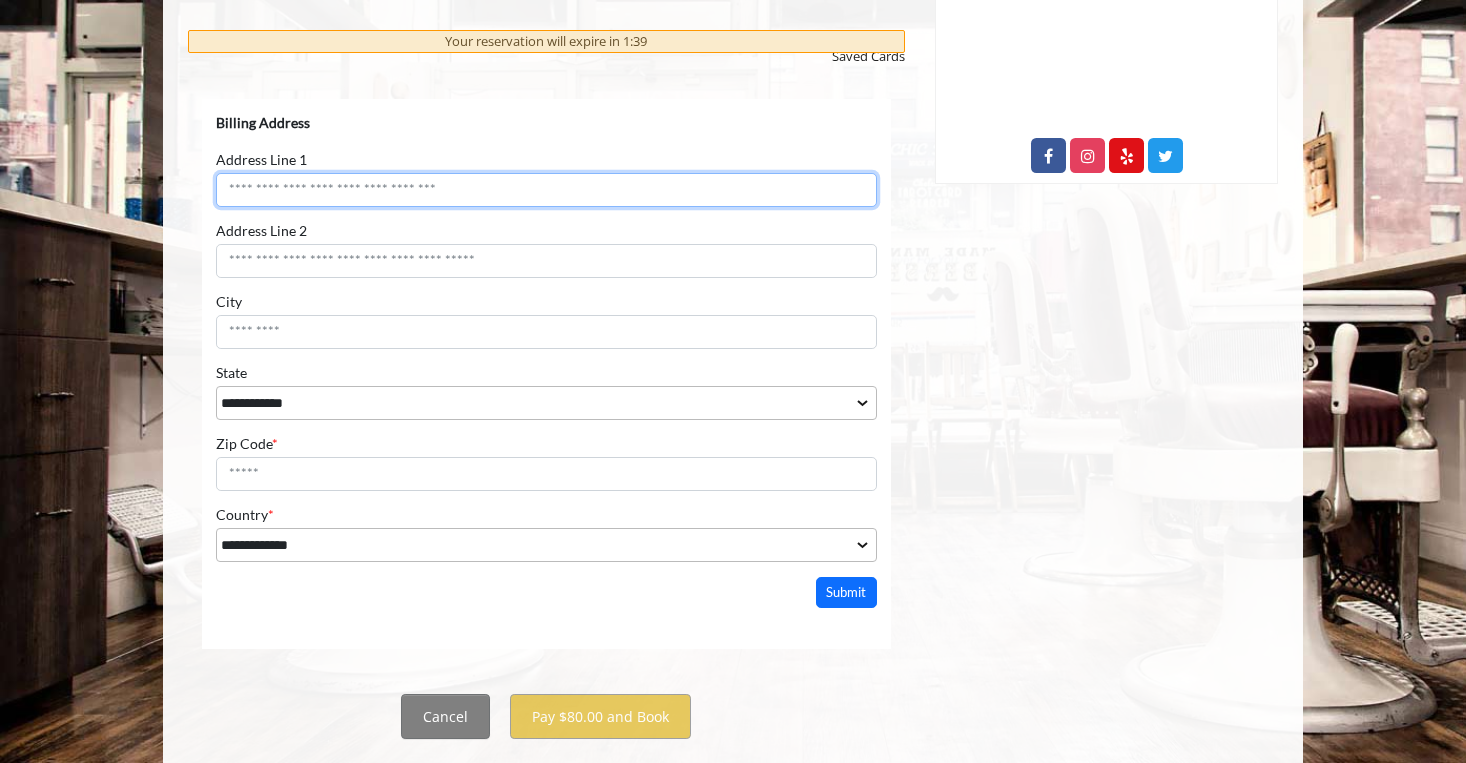 scroll, scrollTop: 1058, scrollLeft: 0, axis: vertical 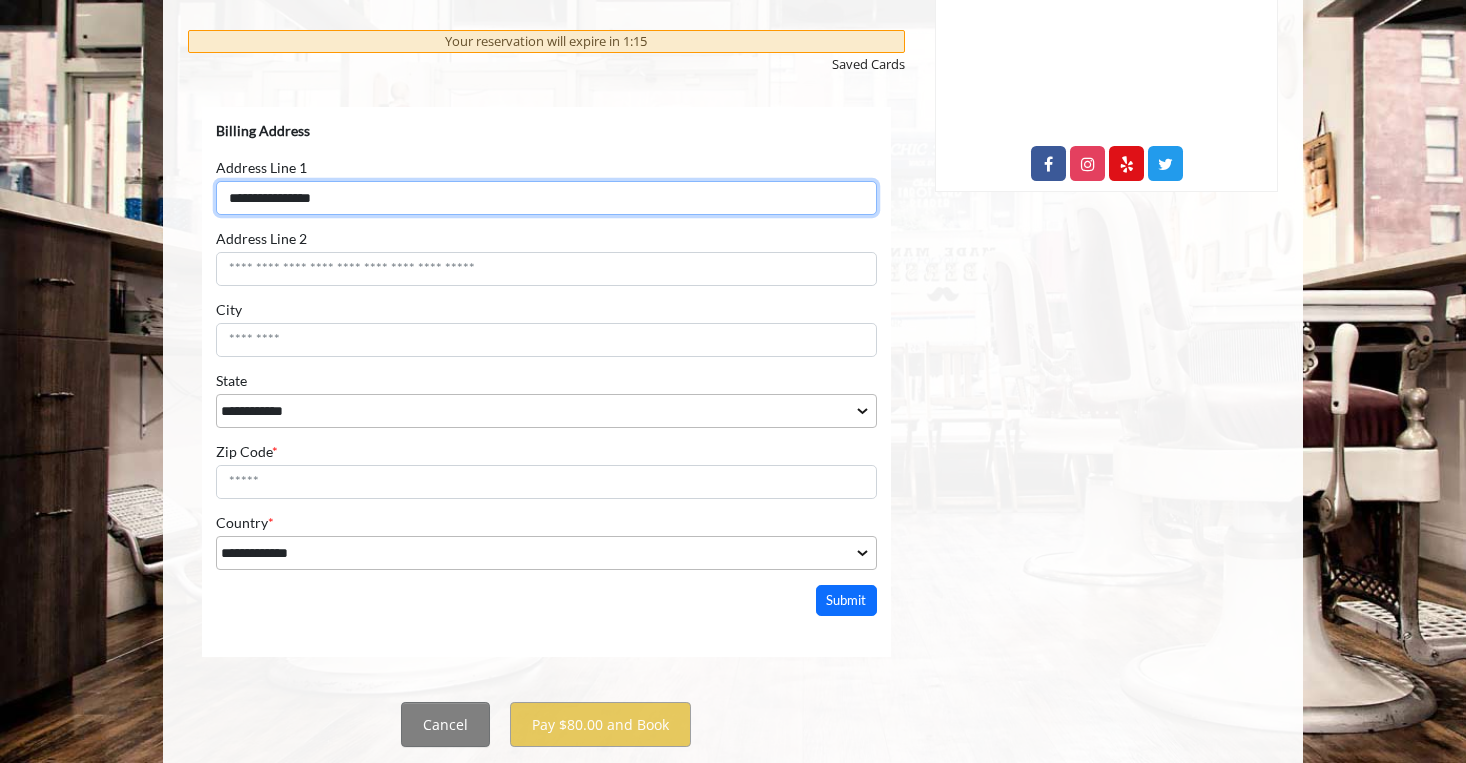 type on "**********" 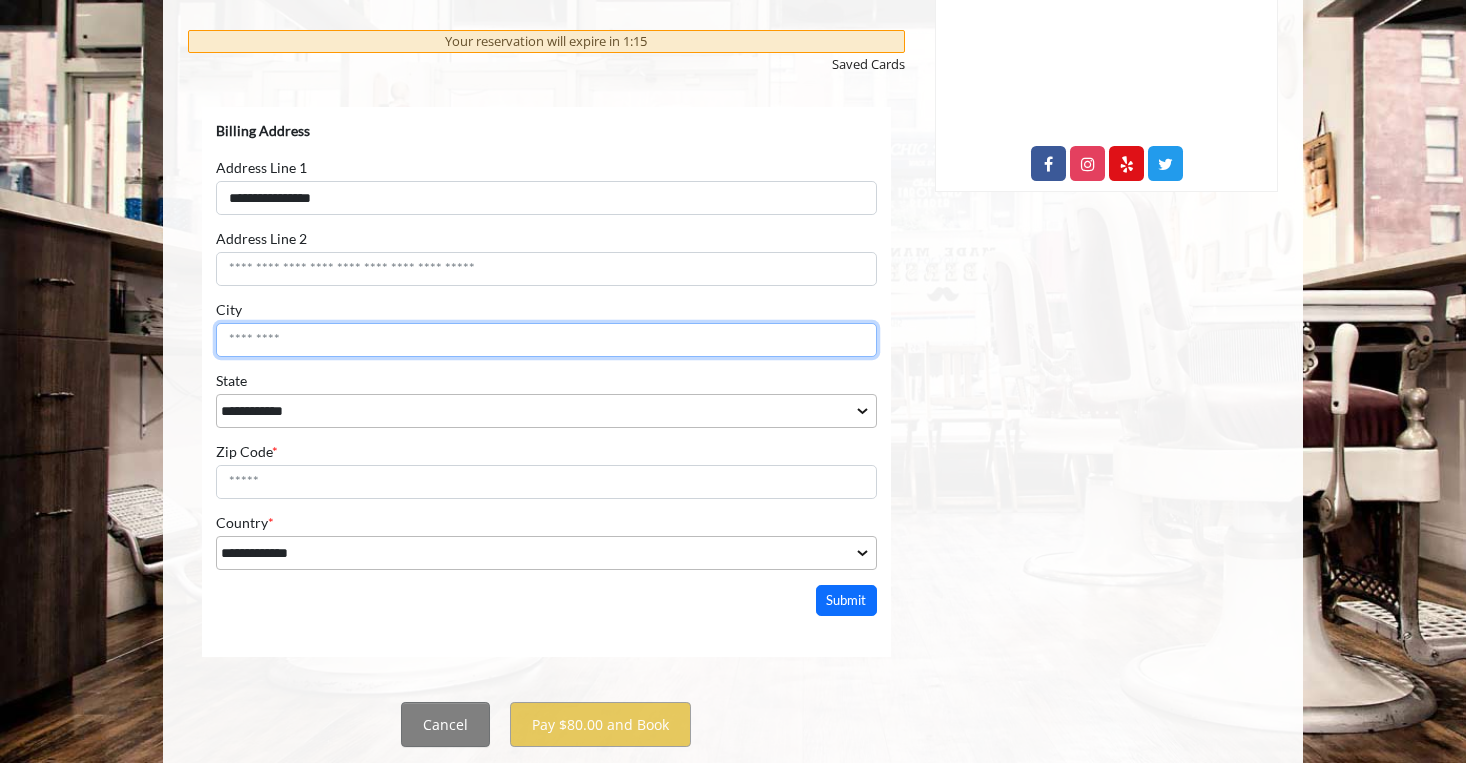 click on "City" at bounding box center [546, 340] 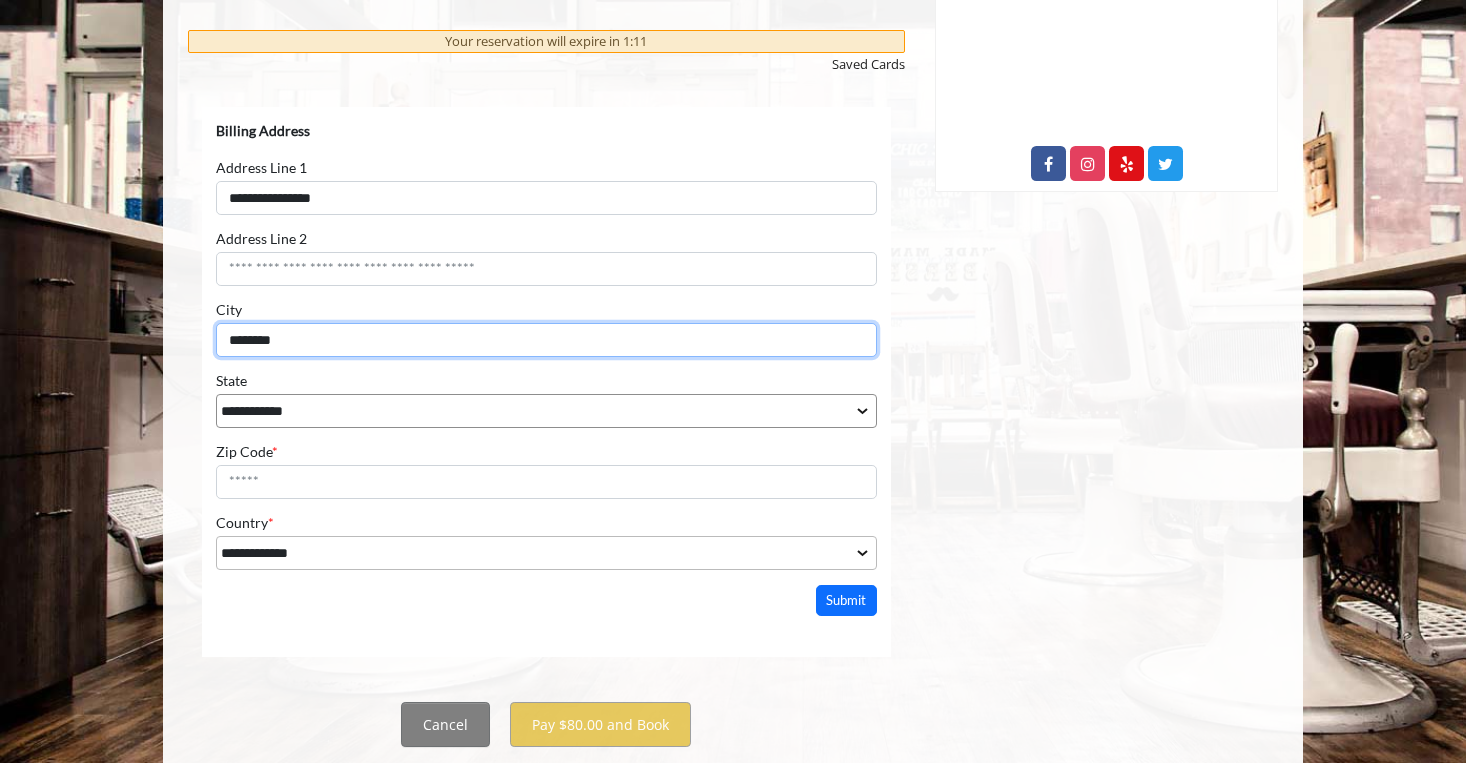 type on "********" 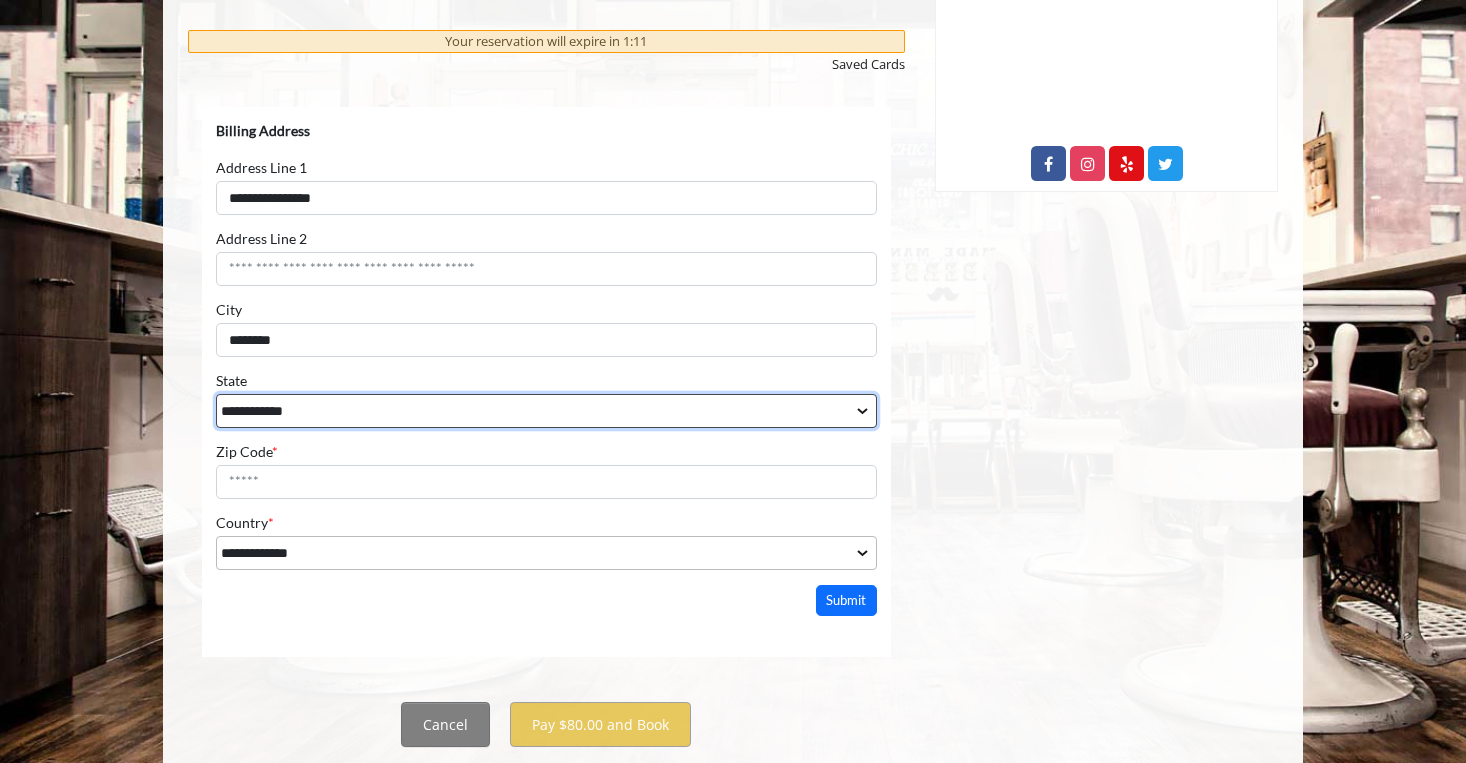 click on "**********" at bounding box center [546, 411] 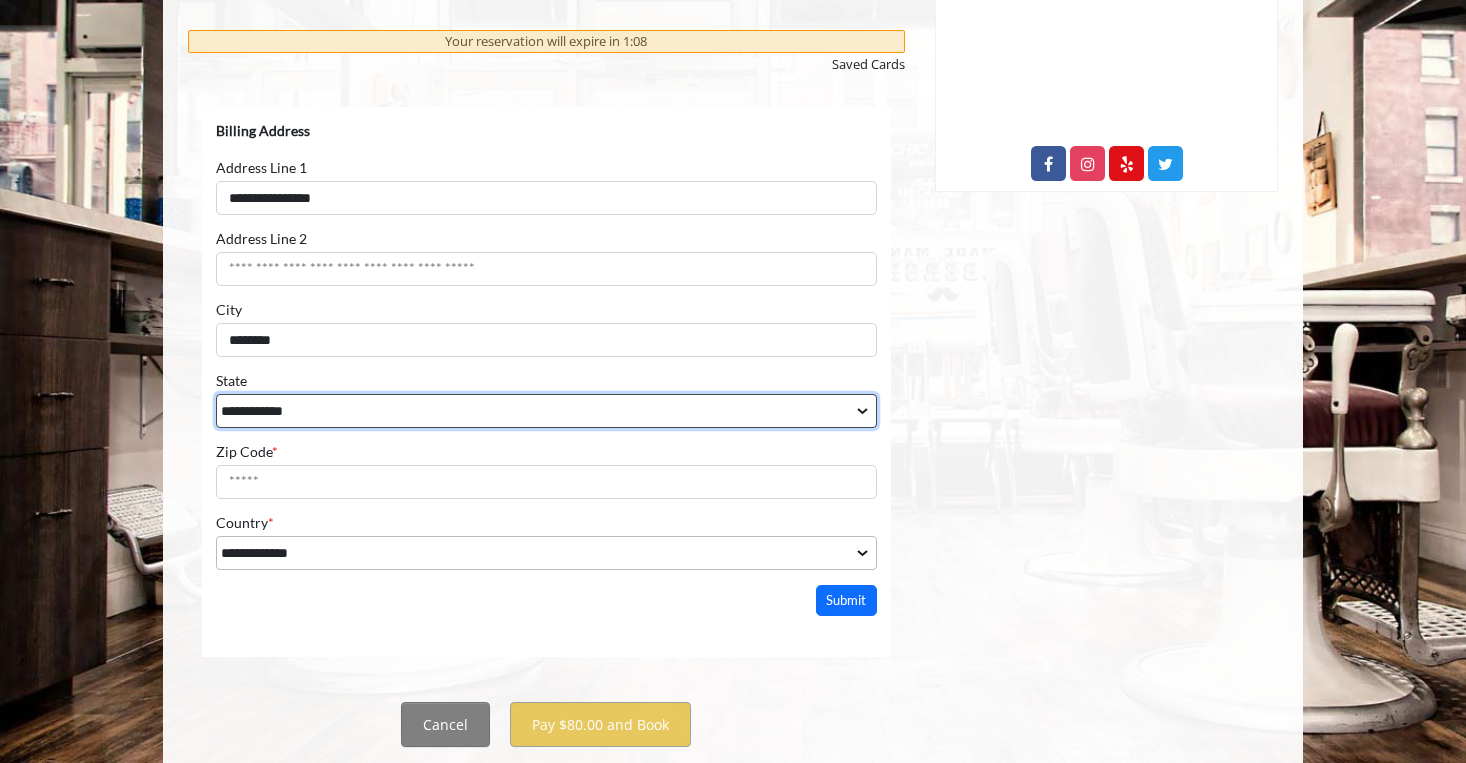select on "**" 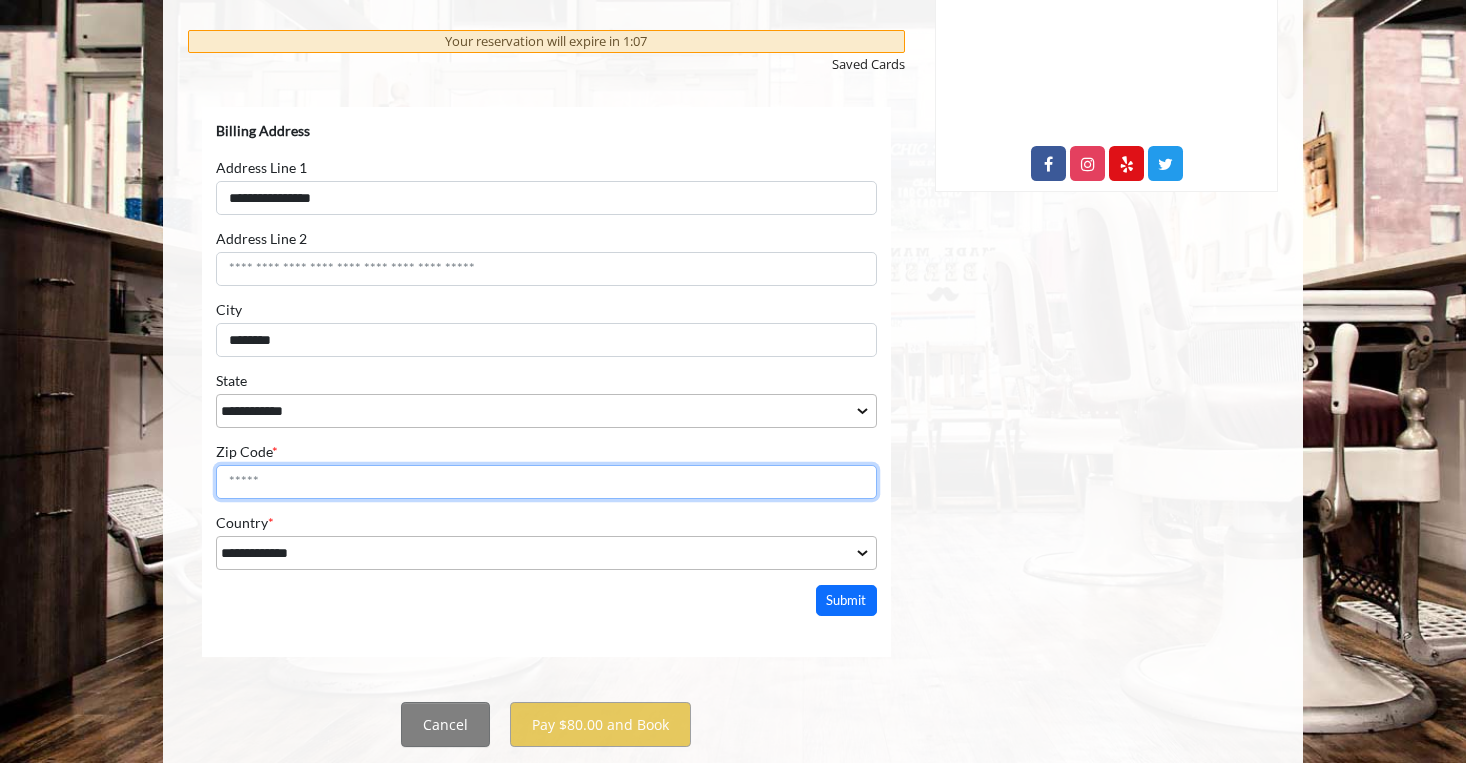 click on "Zip Code  *" at bounding box center (546, 482) 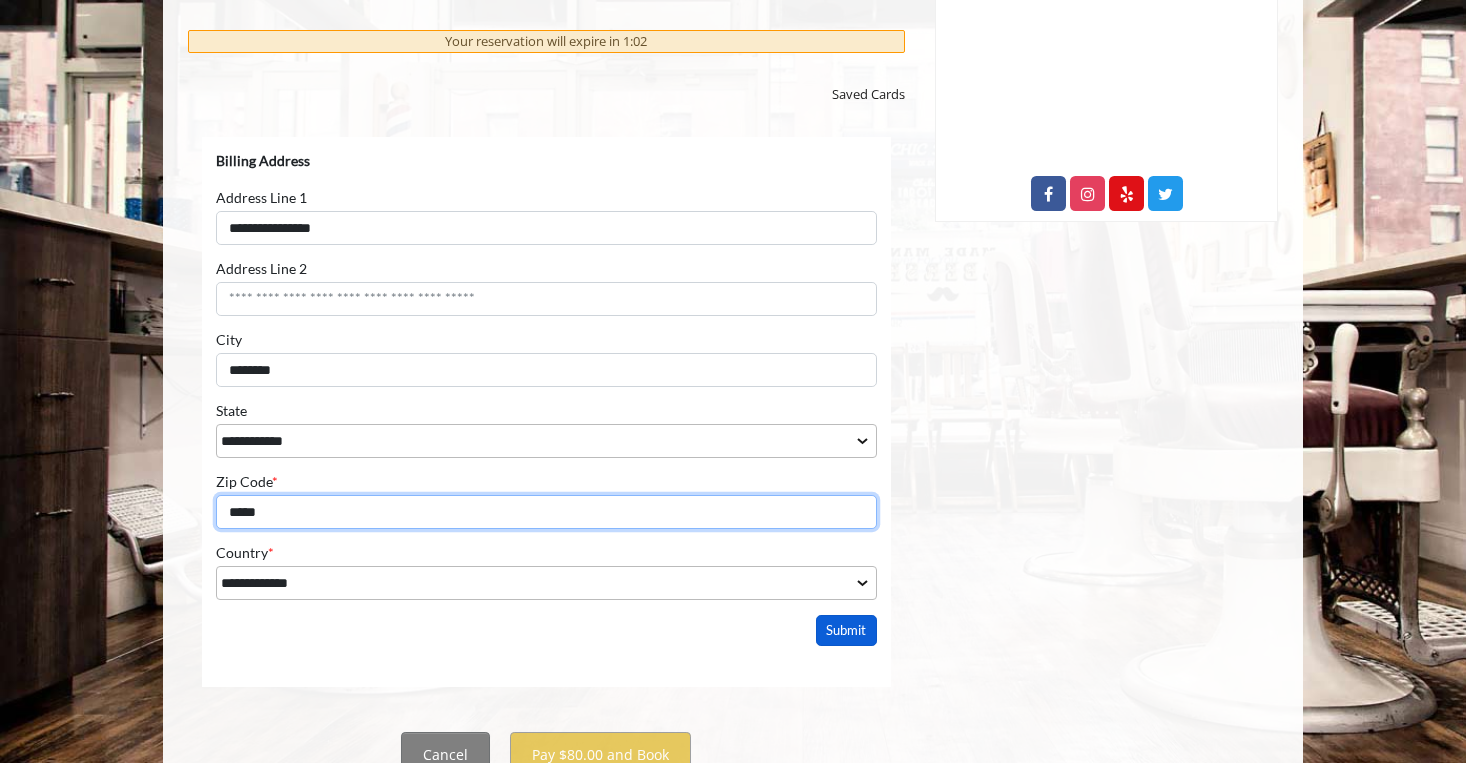 scroll, scrollTop: 1029, scrollLeft: 0, axis: vertical 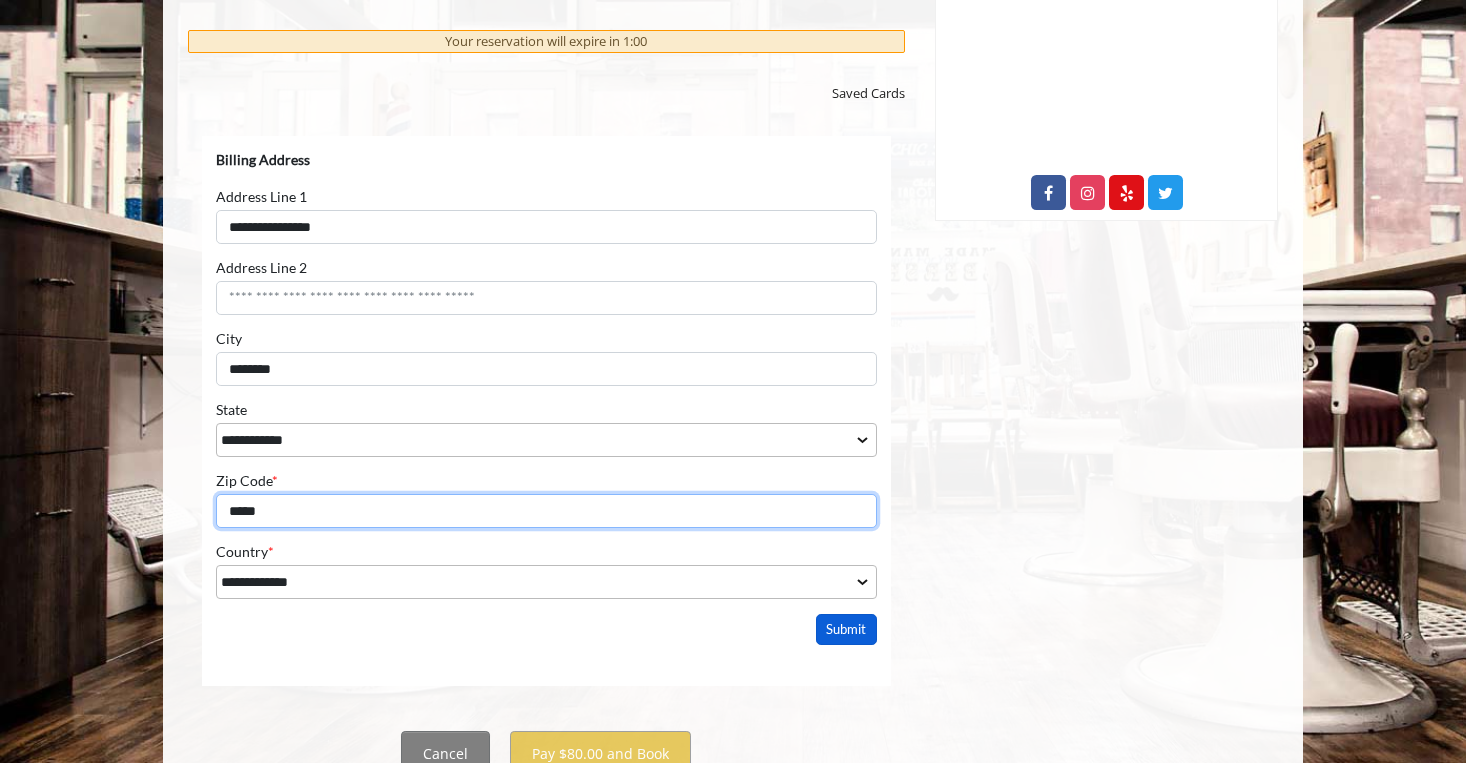 type on "*****" 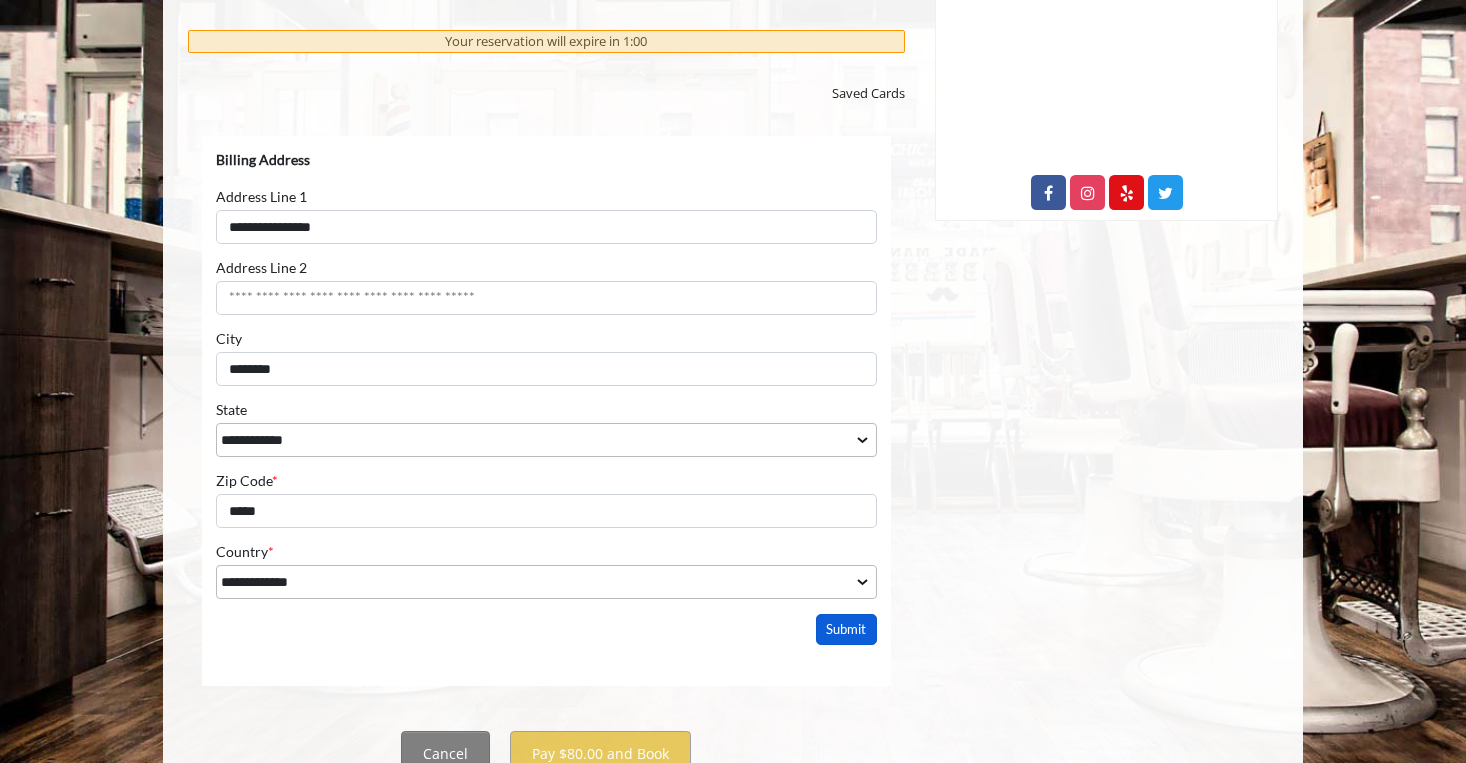 click on "Submit" at bounding box center [847, 629] 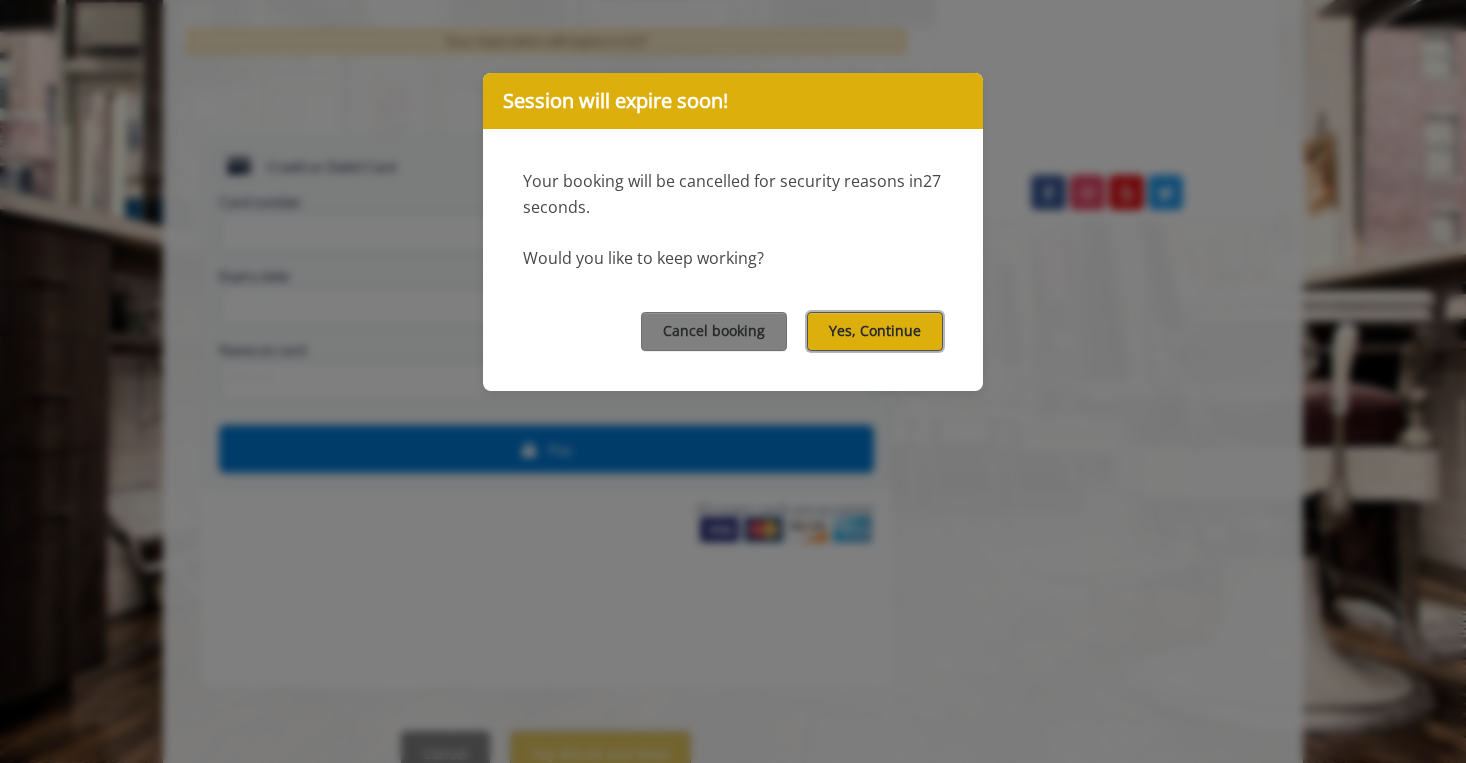 click on "Yes, Continue" at bounding box center (875, 331) 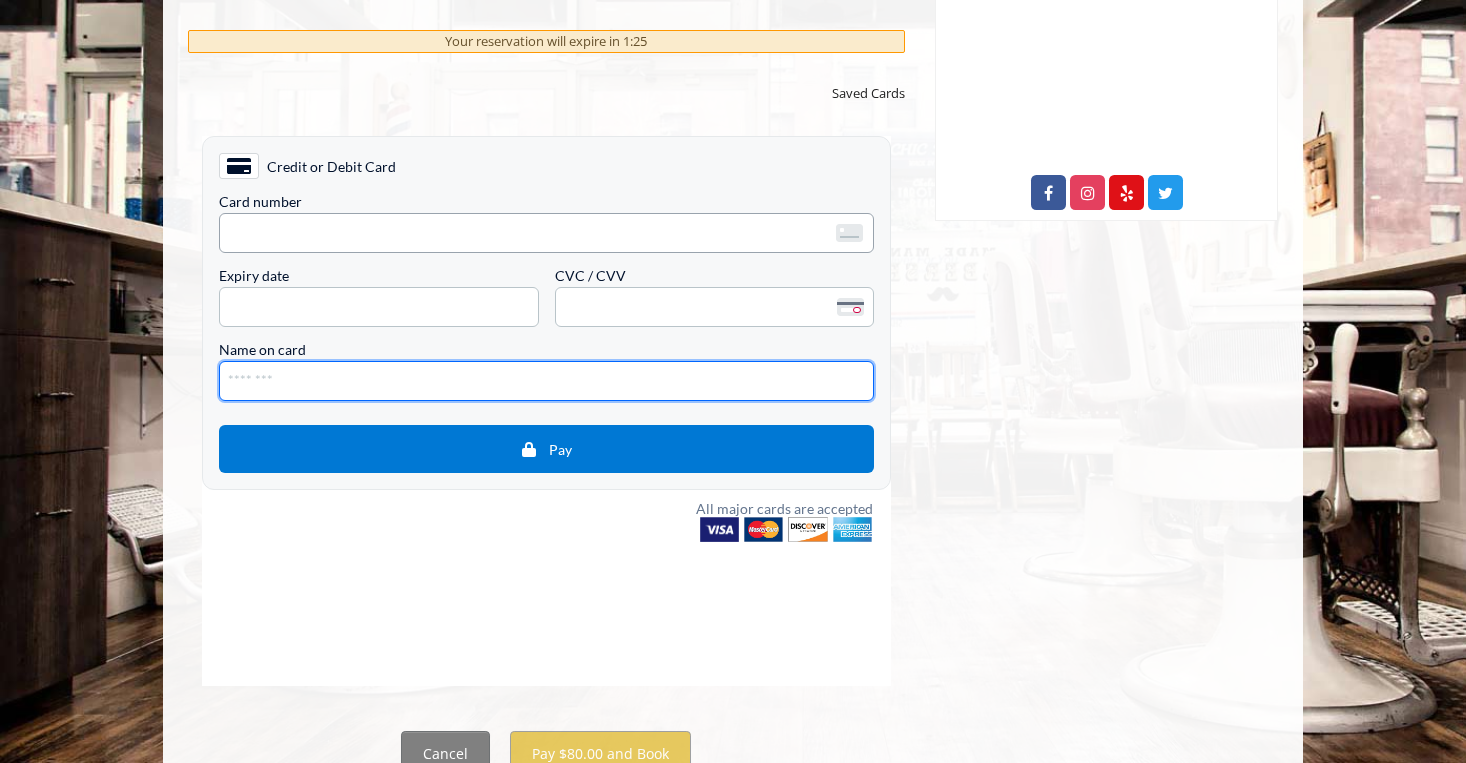 type on "**********" 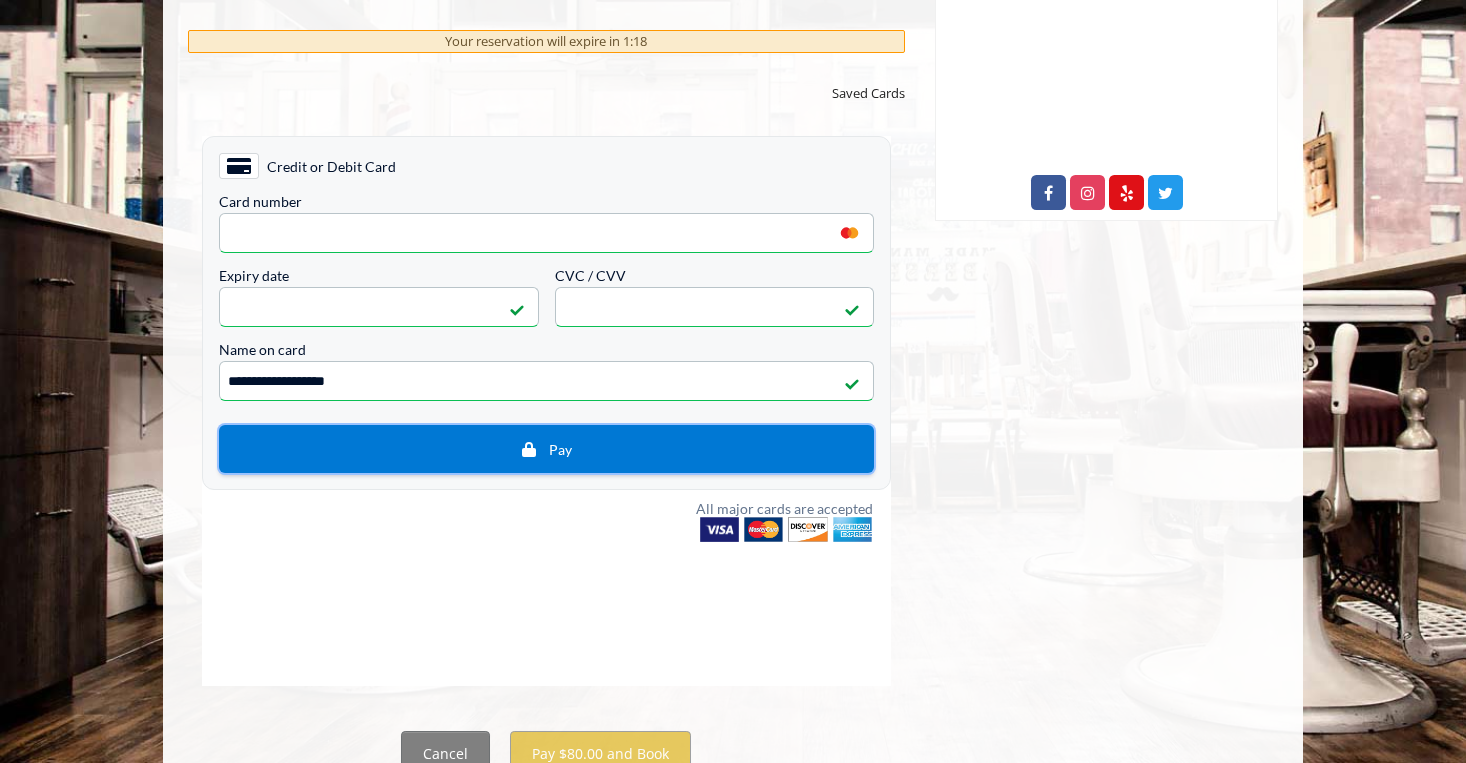 click on "Pay" at bounding box center [546, 449] 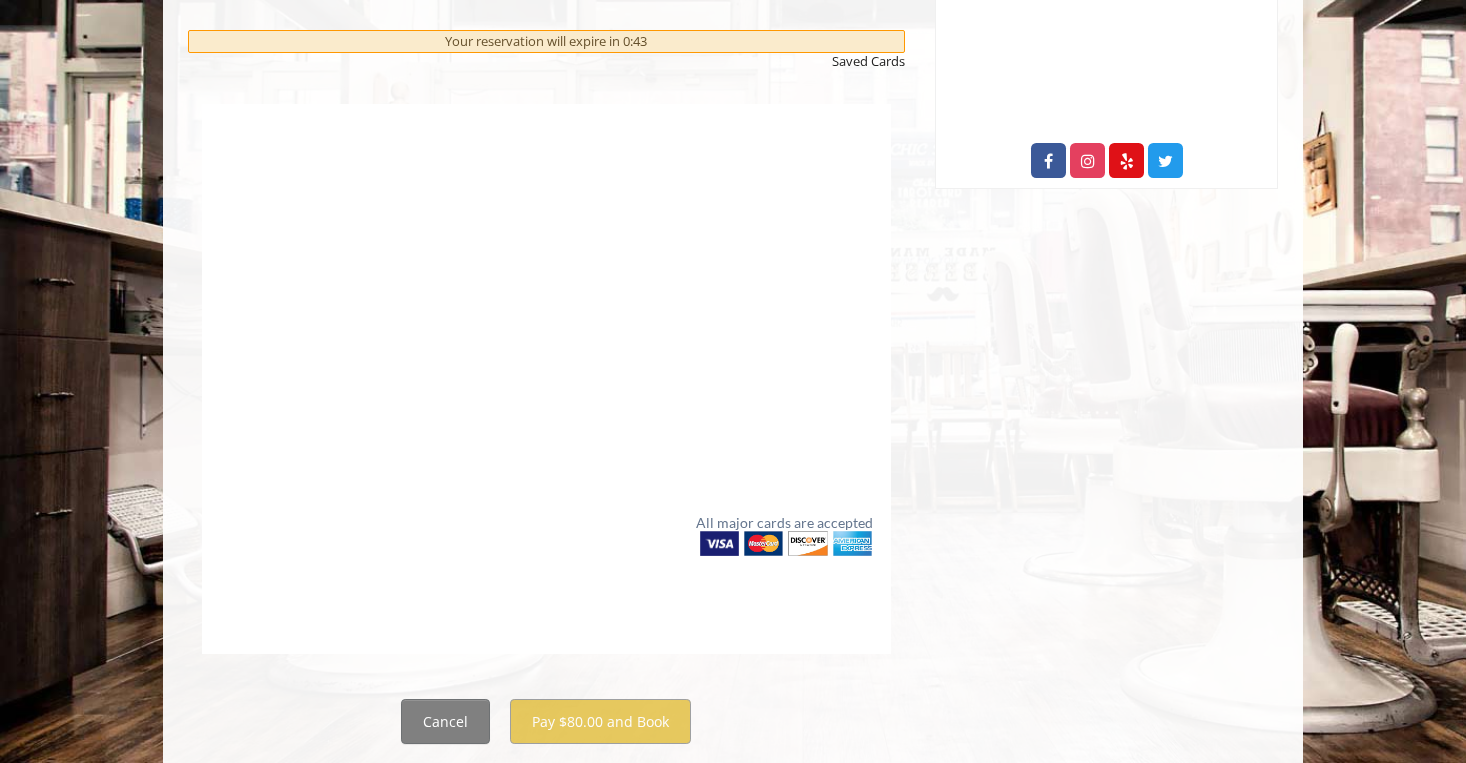 scroll, scrollTop: 1093, scrollLeft: 0, axis: vertical 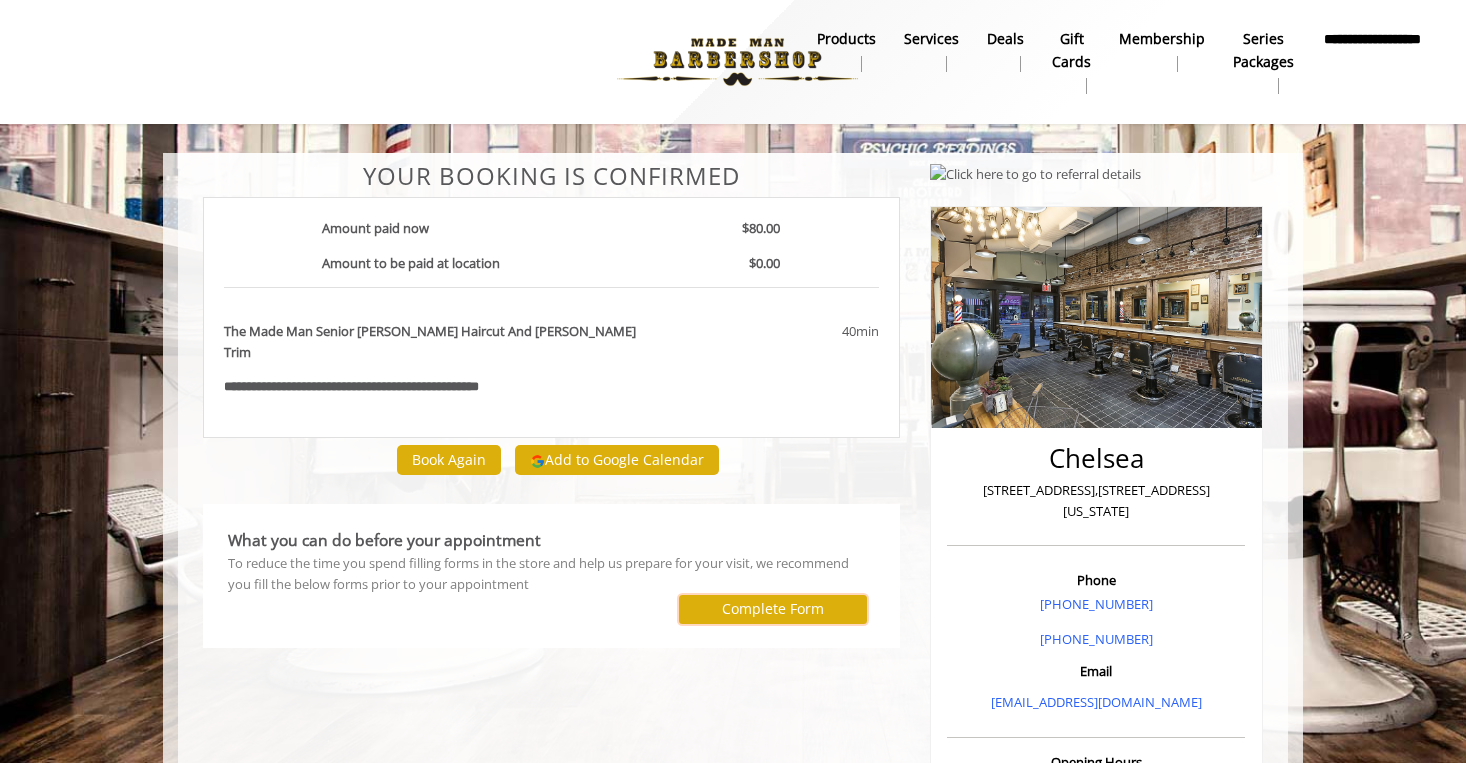 click on "Complete Form" at bounding box center (773, 609) 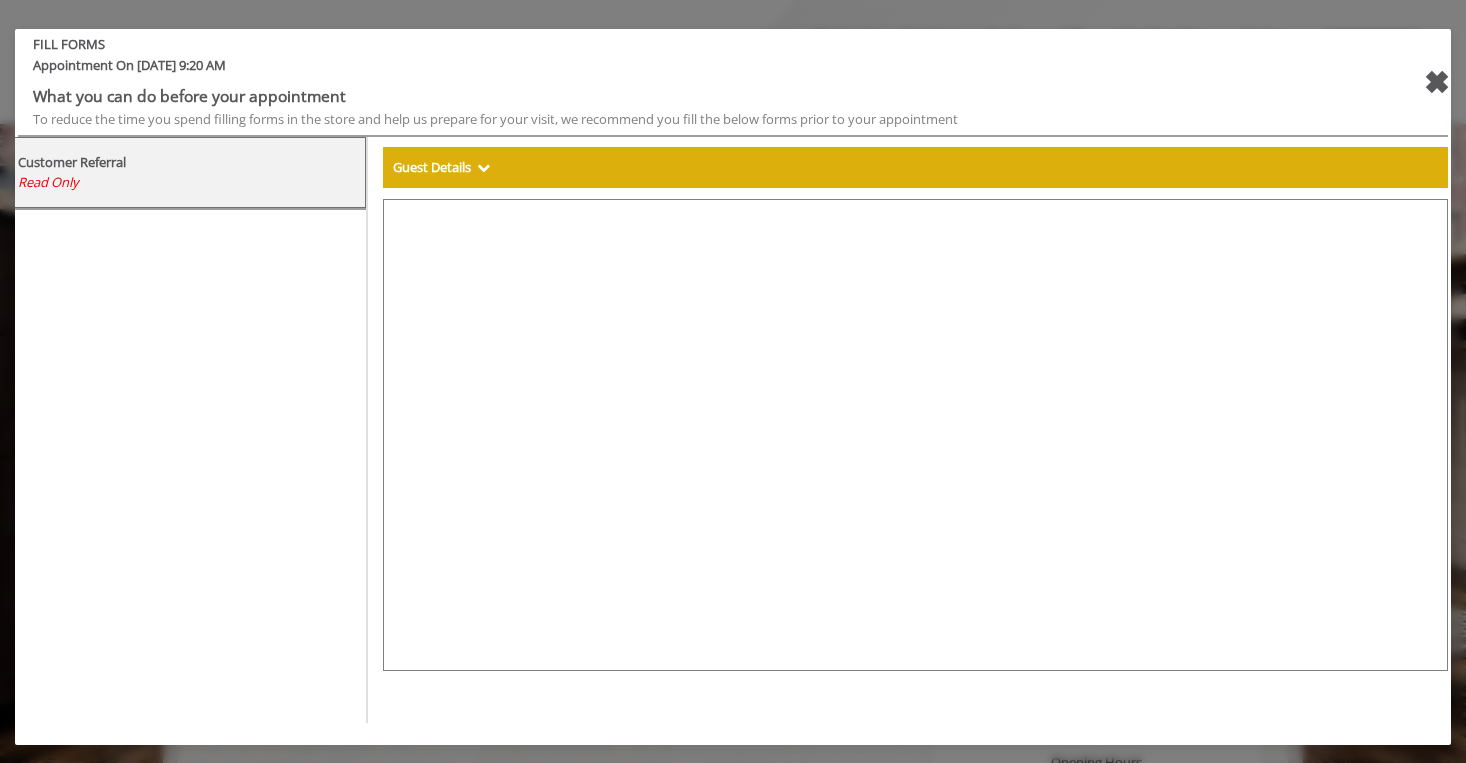 select on "***" 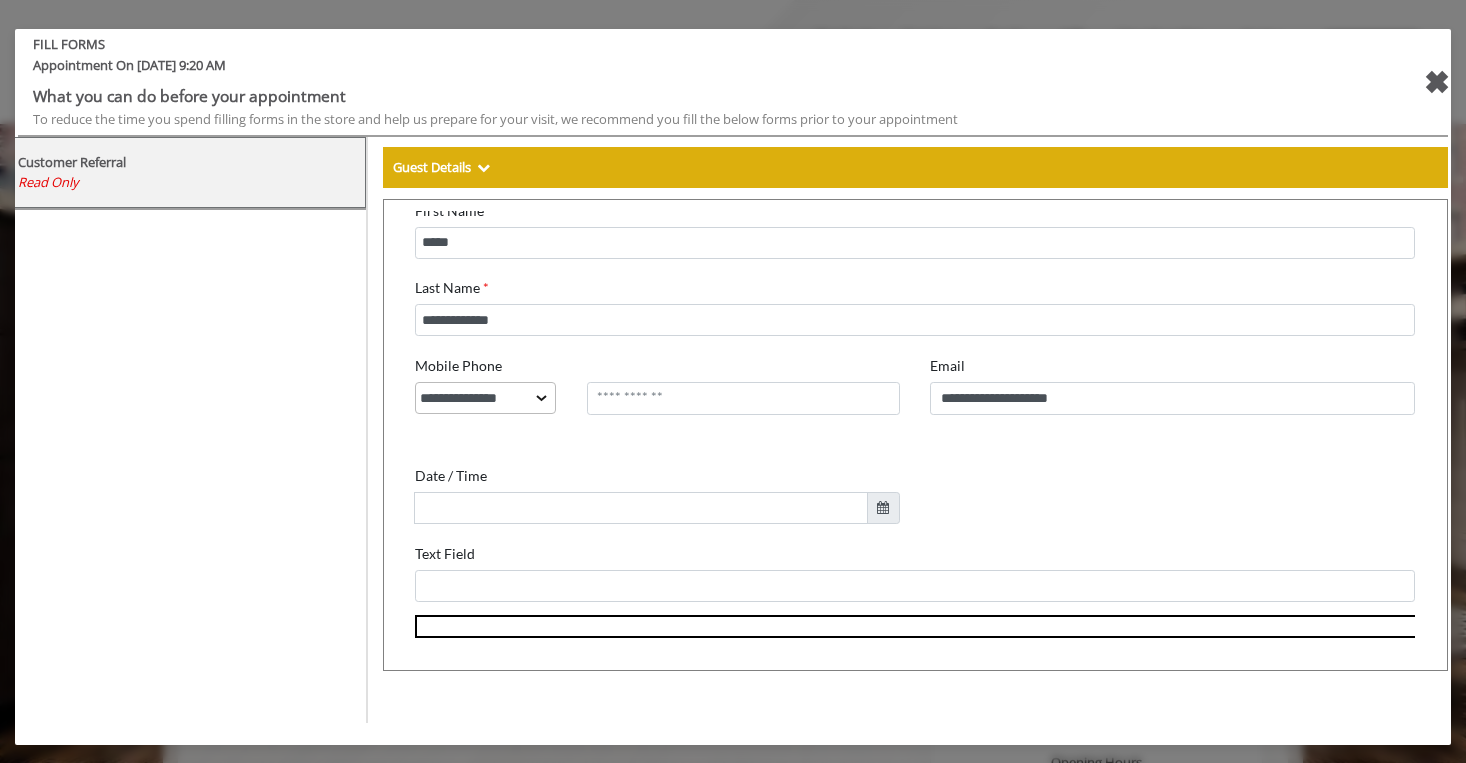 scroll, scrollTop: 189, scrollLeft: 0, axis: vertical 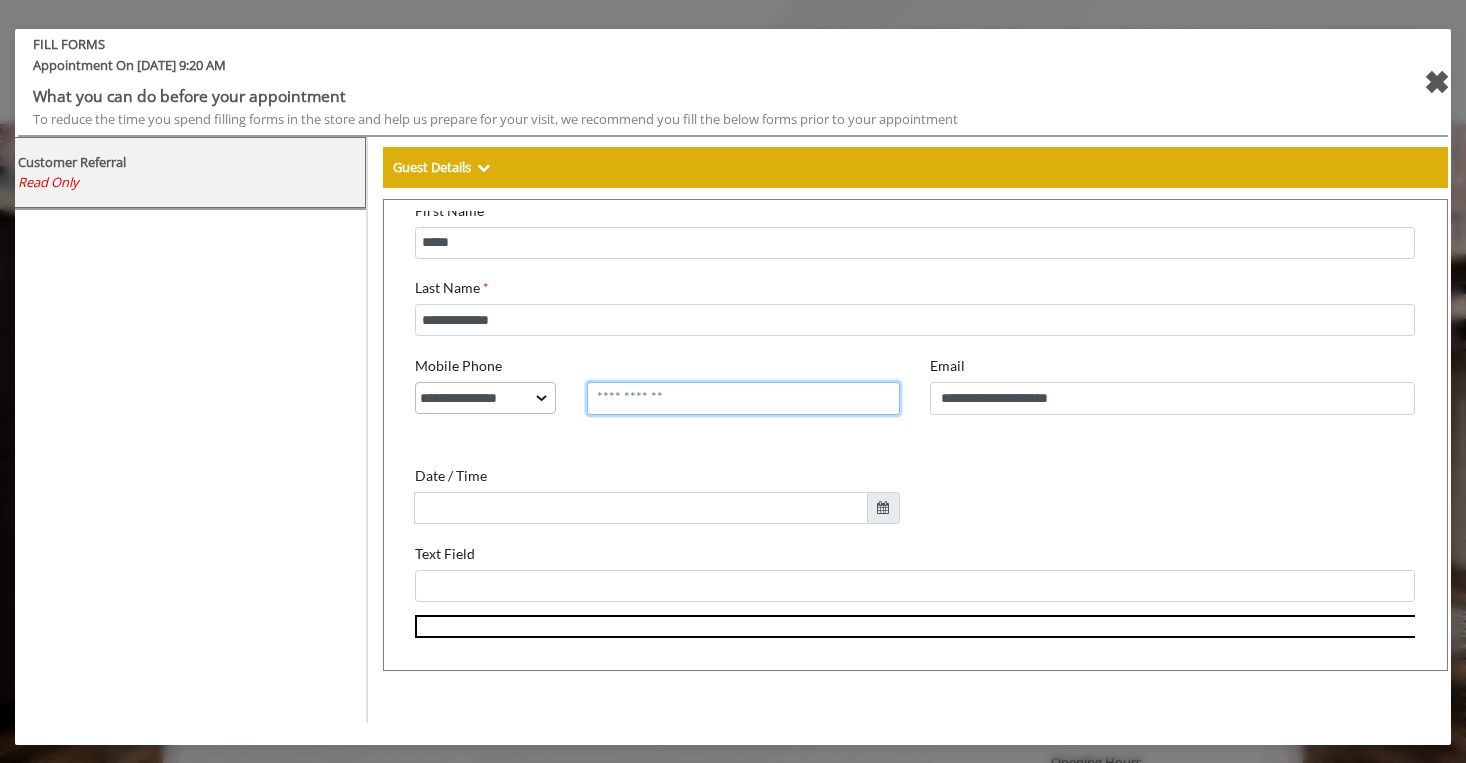 click on "**********" at bounding box center (731, 386) 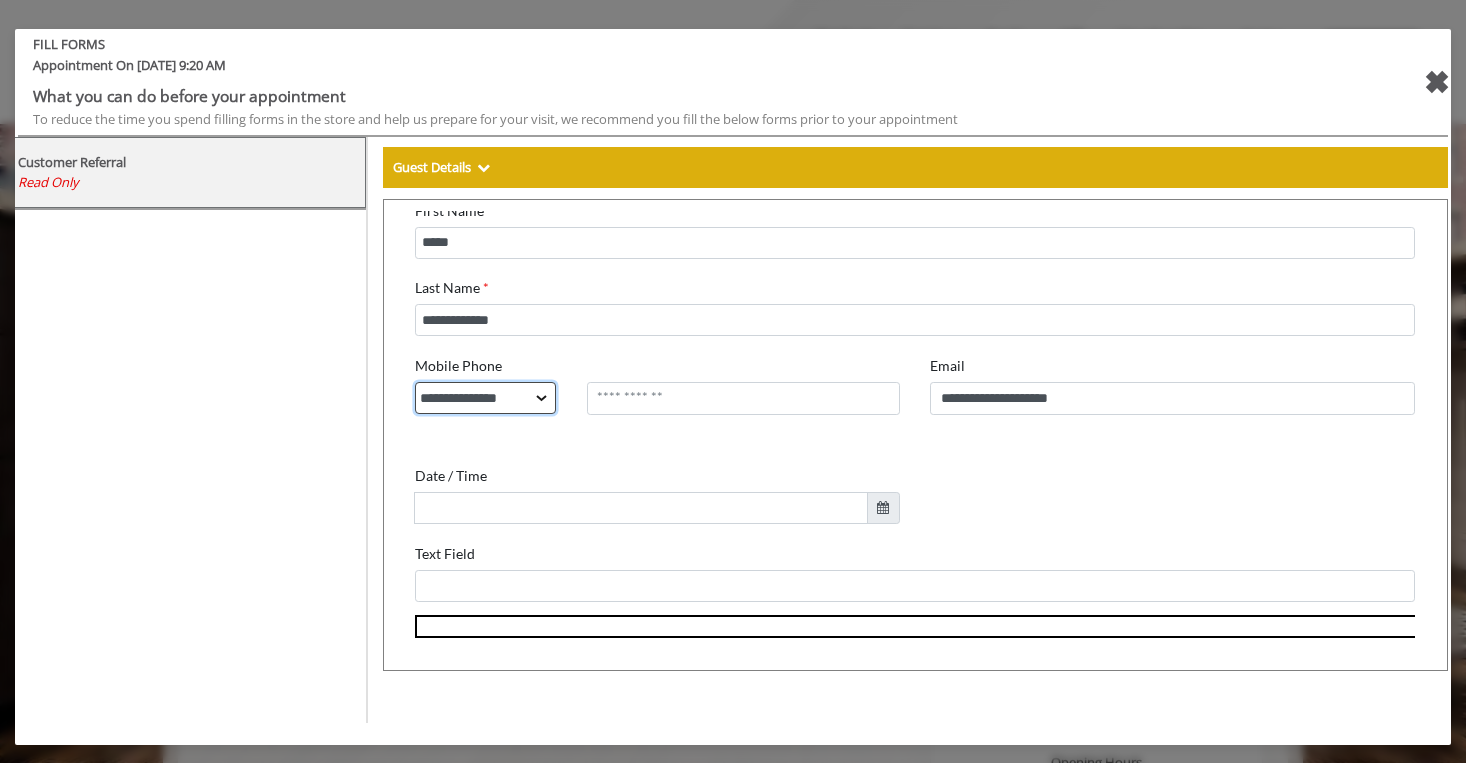 select on "*" 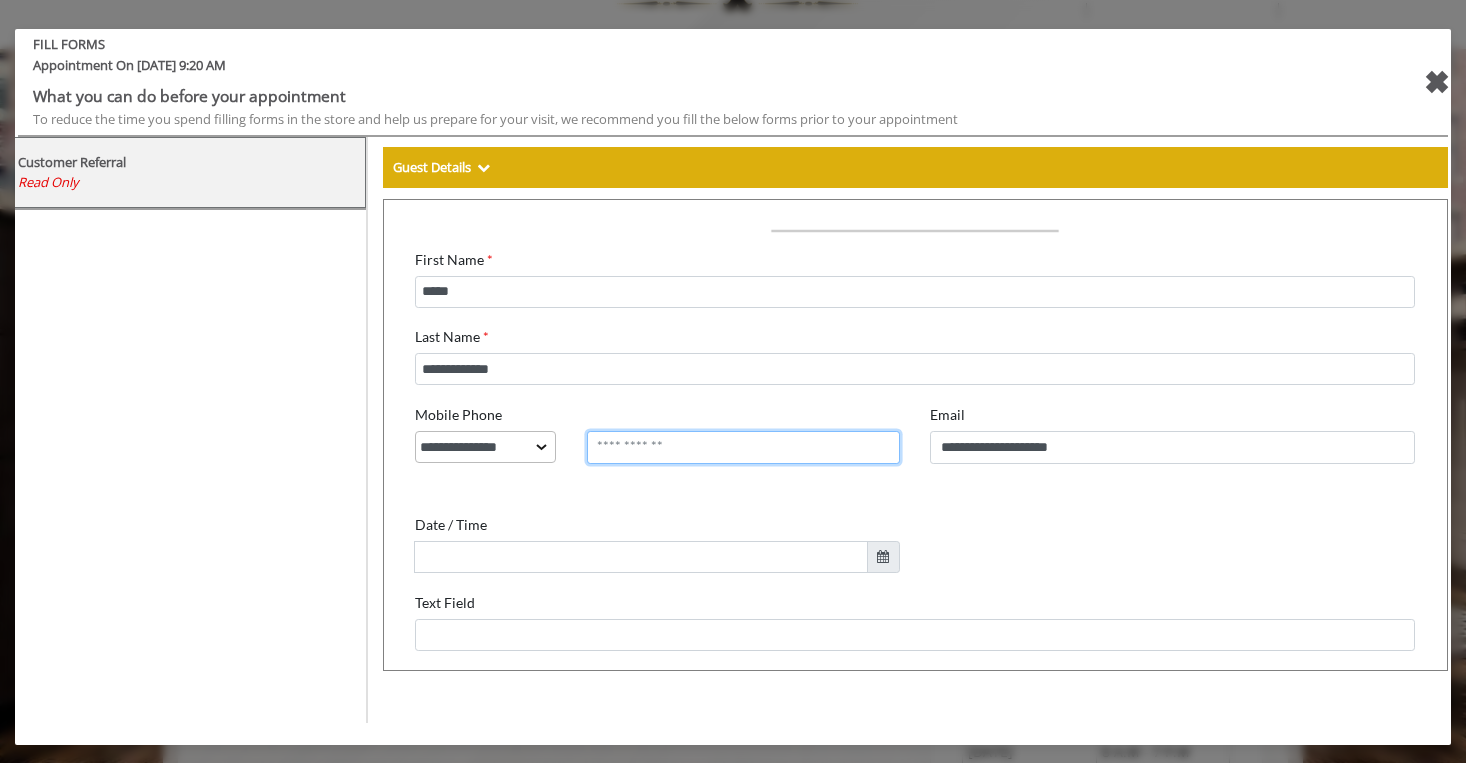 scroll, scrollTop: 189, scrollLeft: 0, axis: vertical 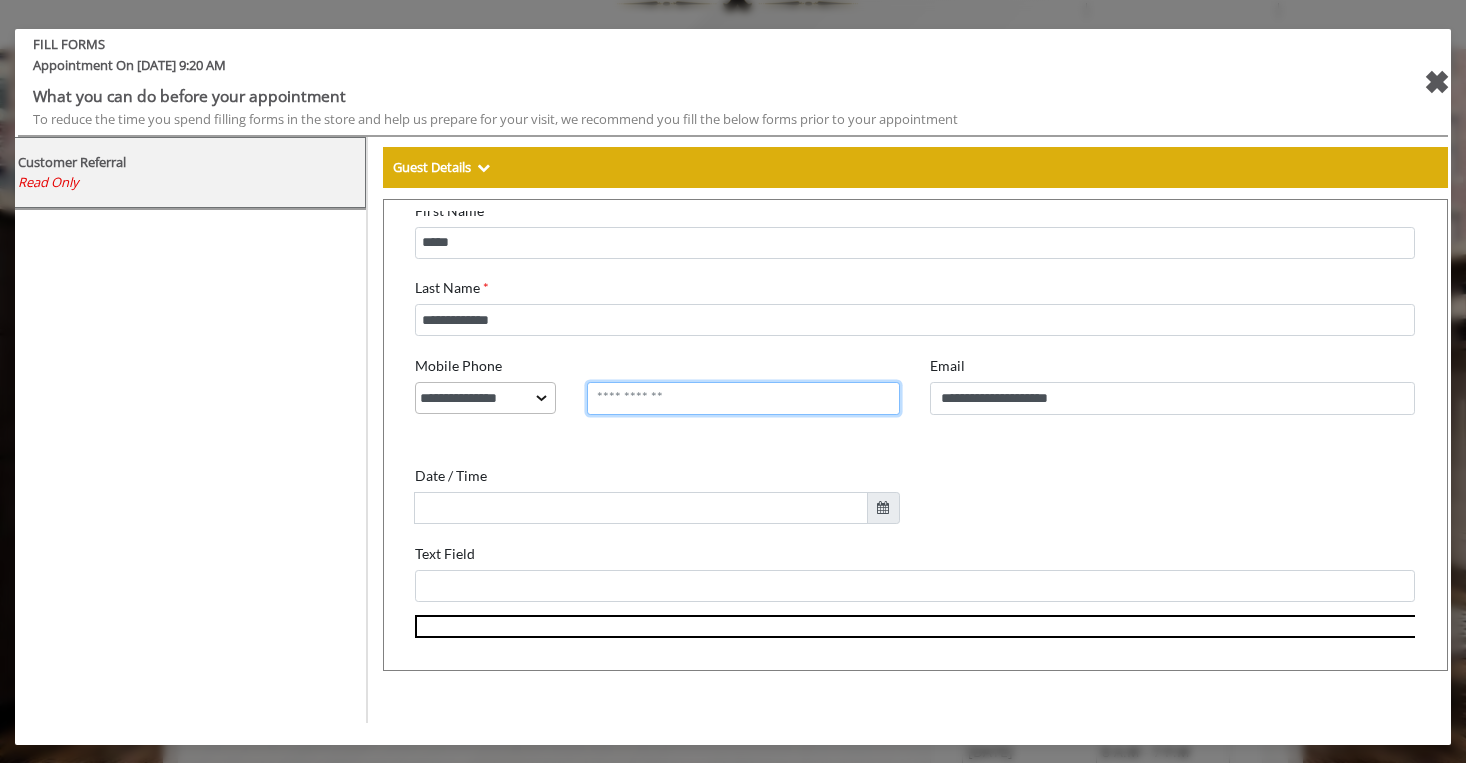 type on "**********" 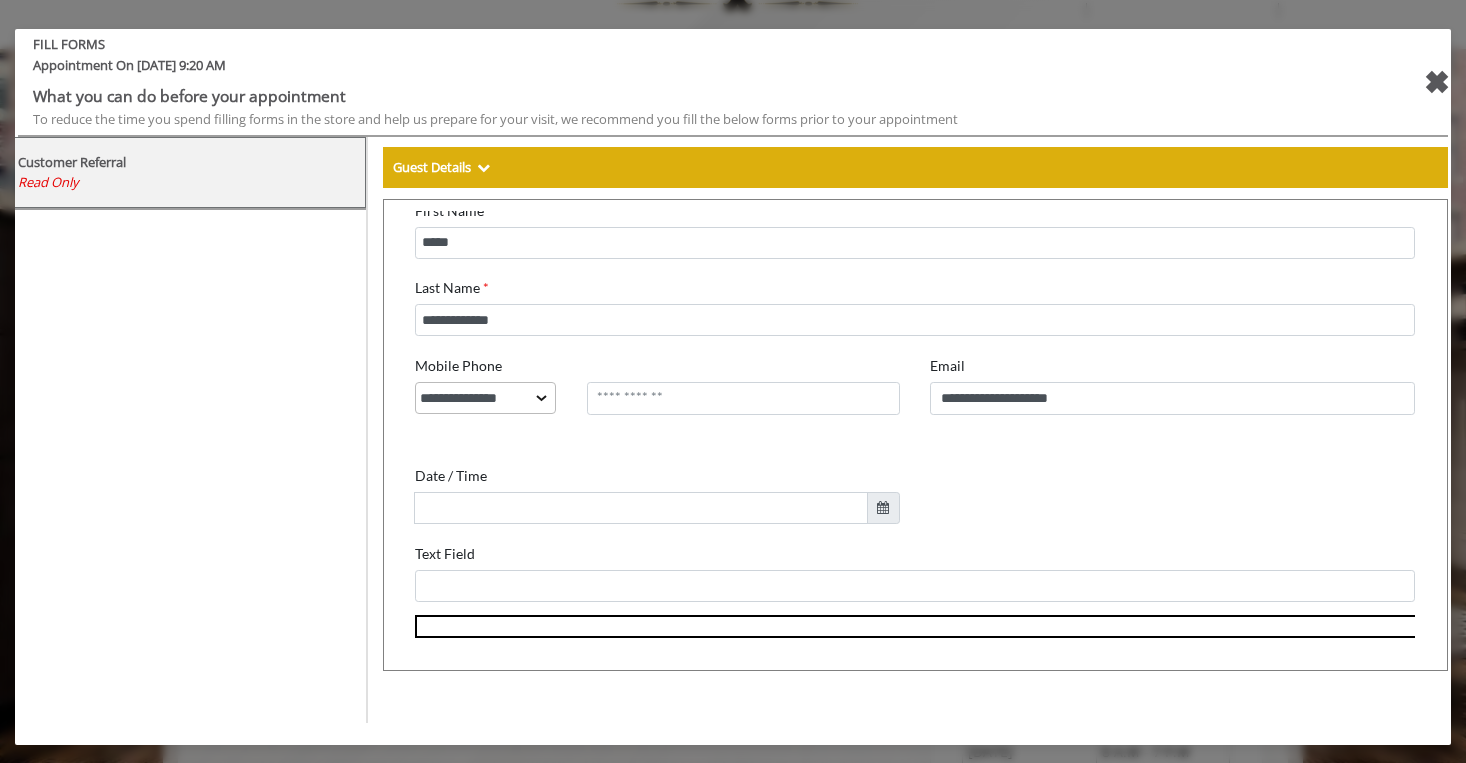 click at bounding box center [871, 495] 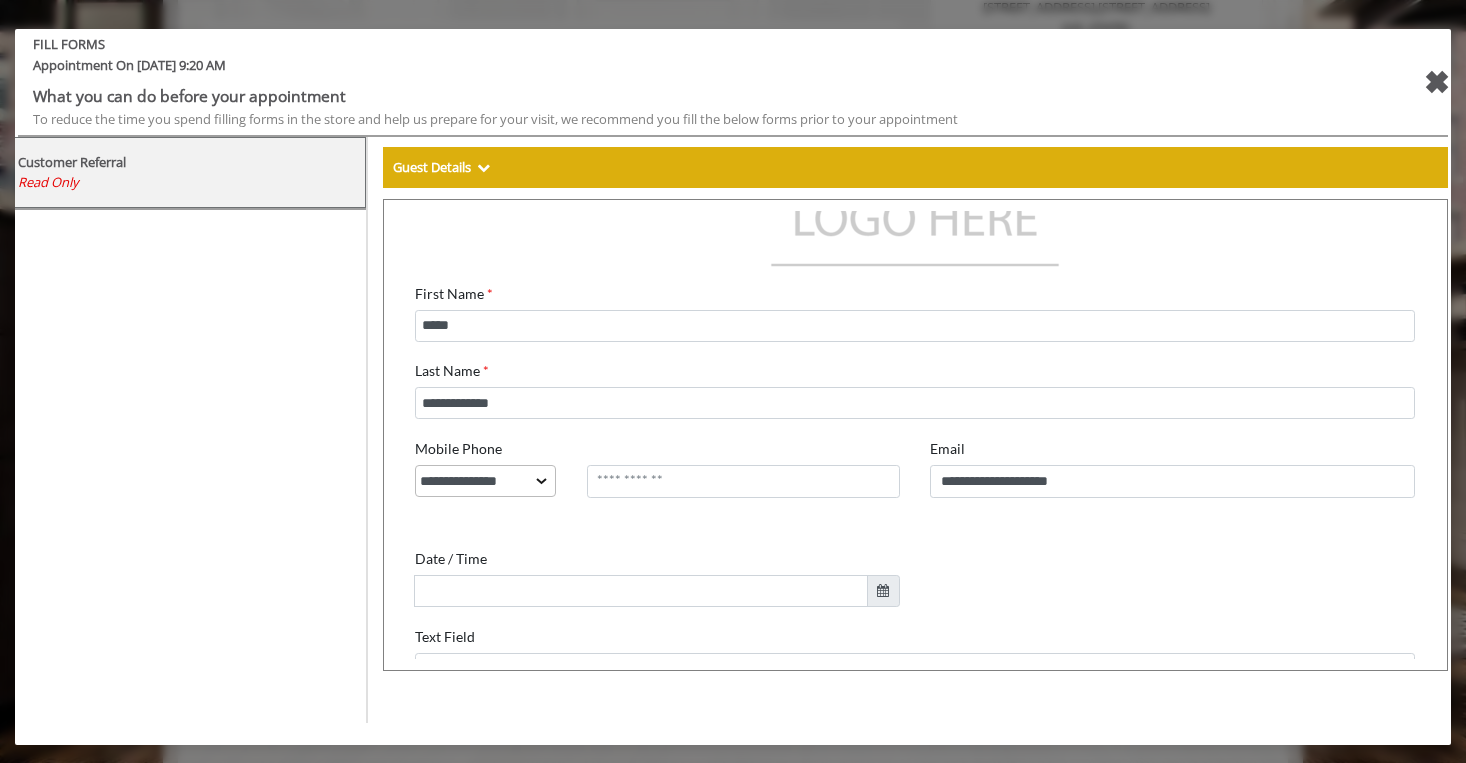 scroll, scrollTop: 189, scrollLeft: 0, axis: vertical 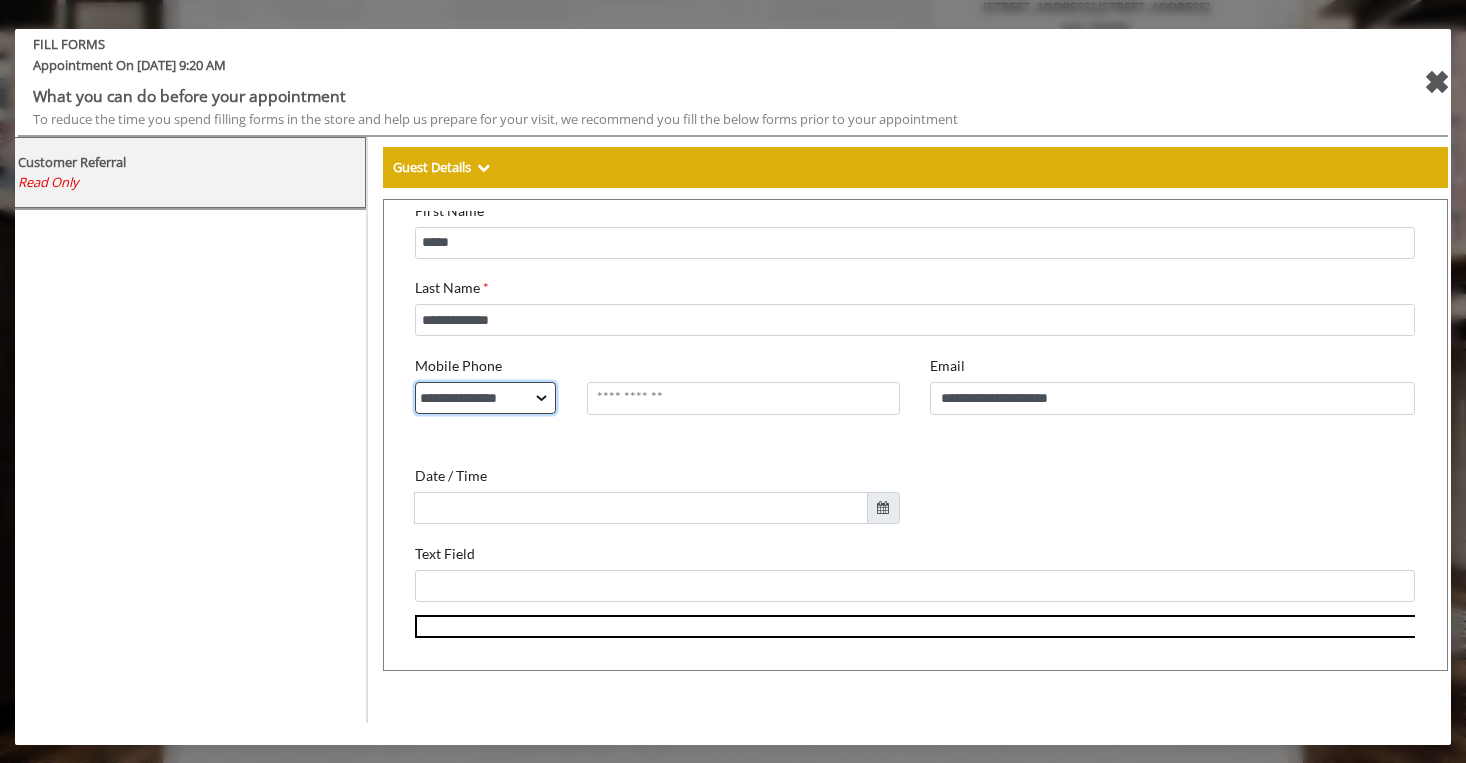 click on "**********" at bounding box center [473, 386] 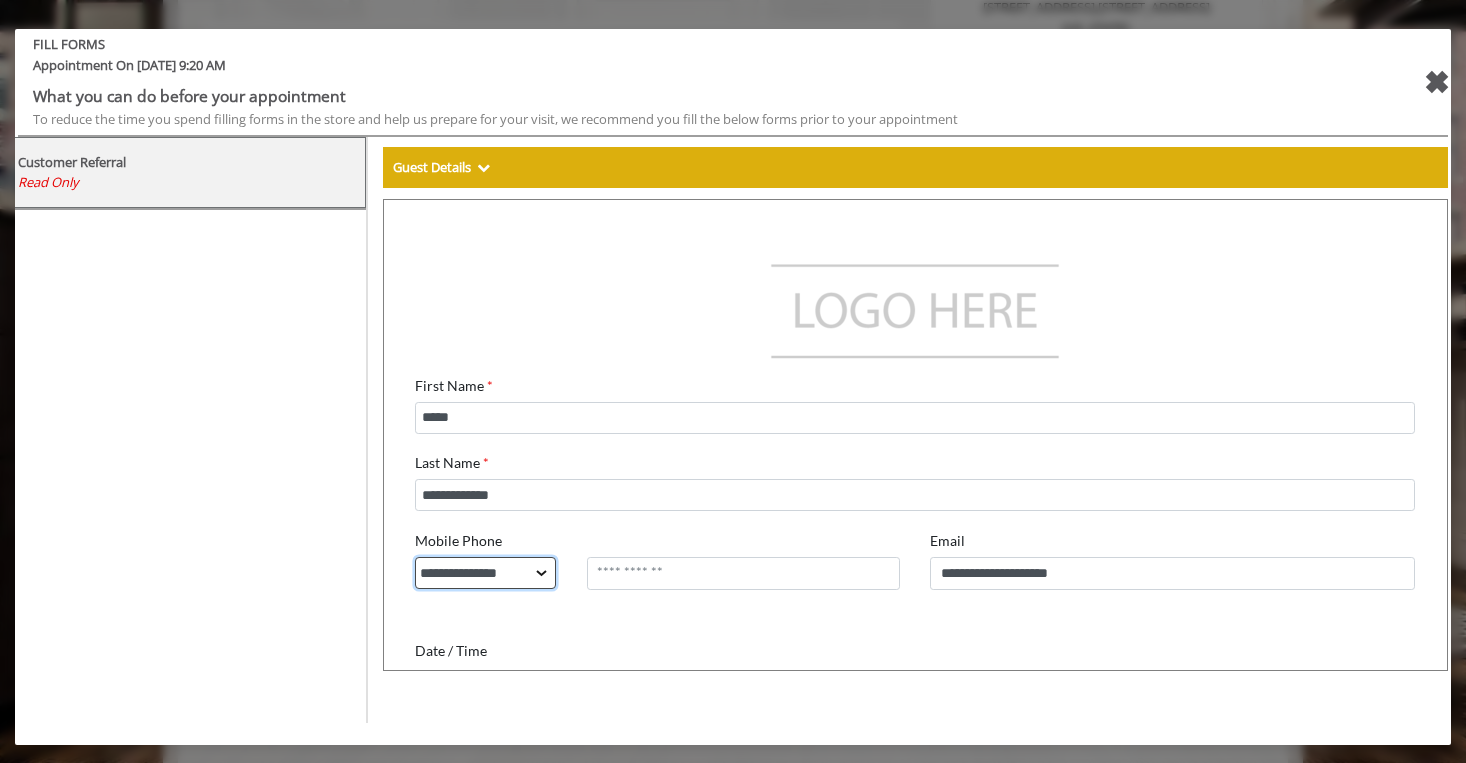 scroll, scrollTop: 189, scrollLeft: 0, axis: vertical 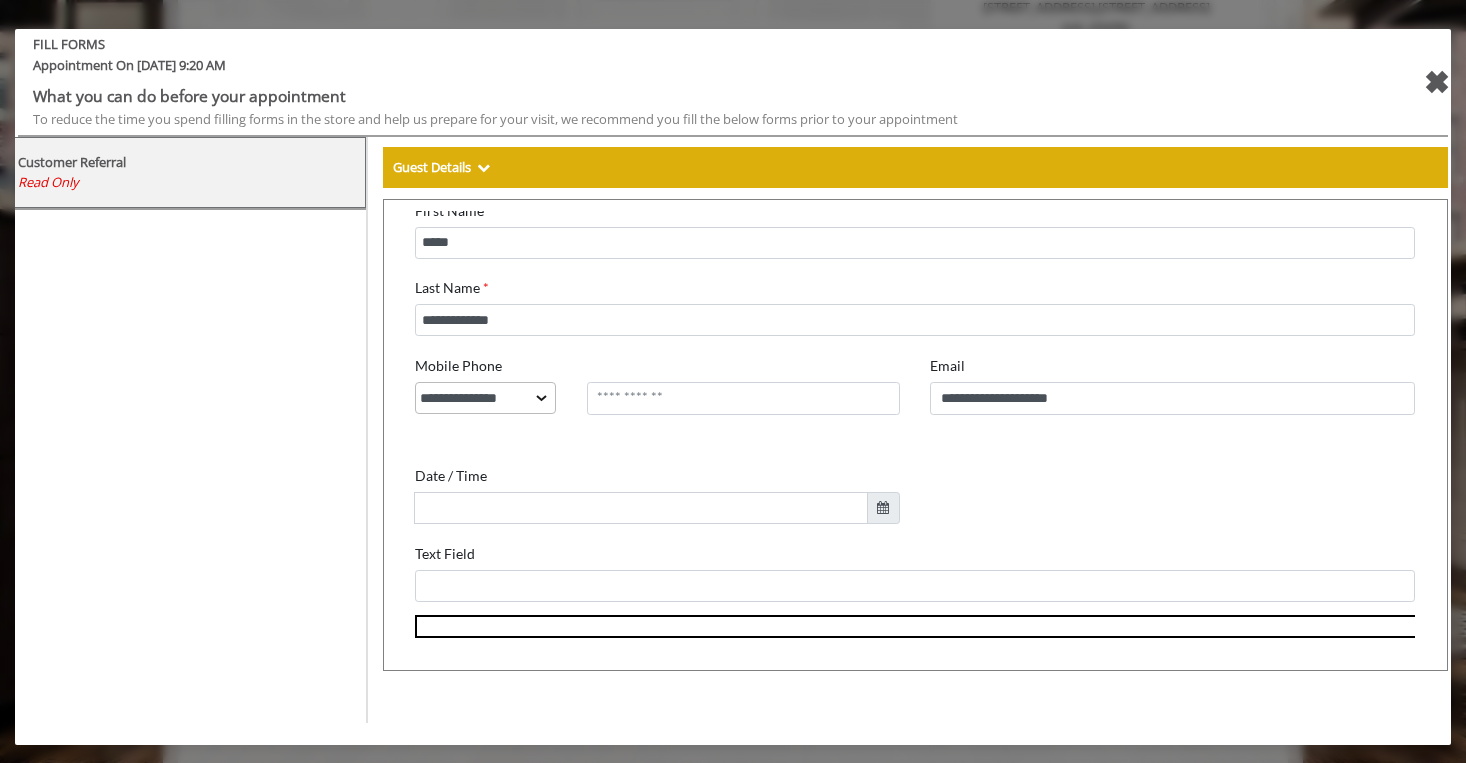 click on "✖" at bounding box center [1436, 82] 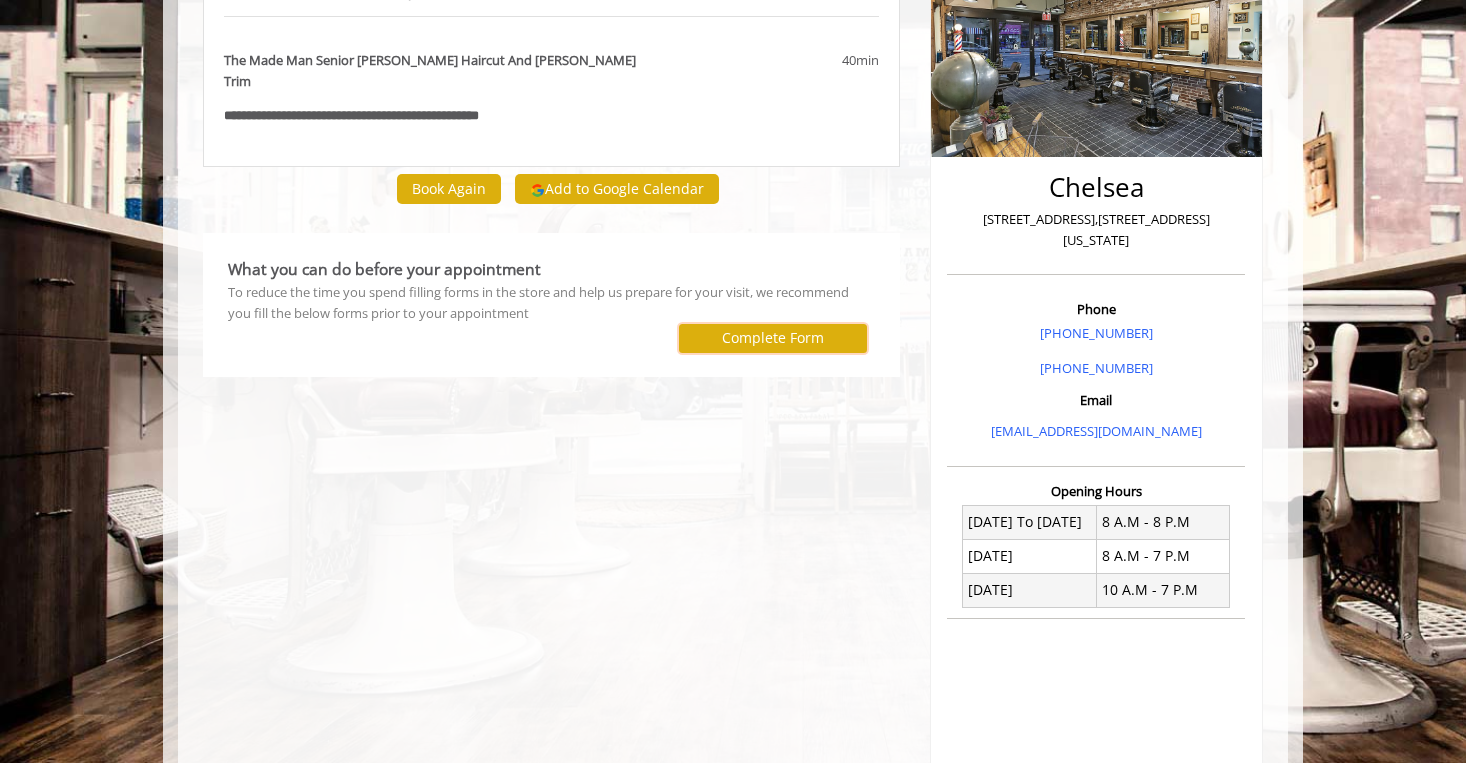 scroll, scrollTop: 0, scrollLeft: 0, axis: both 